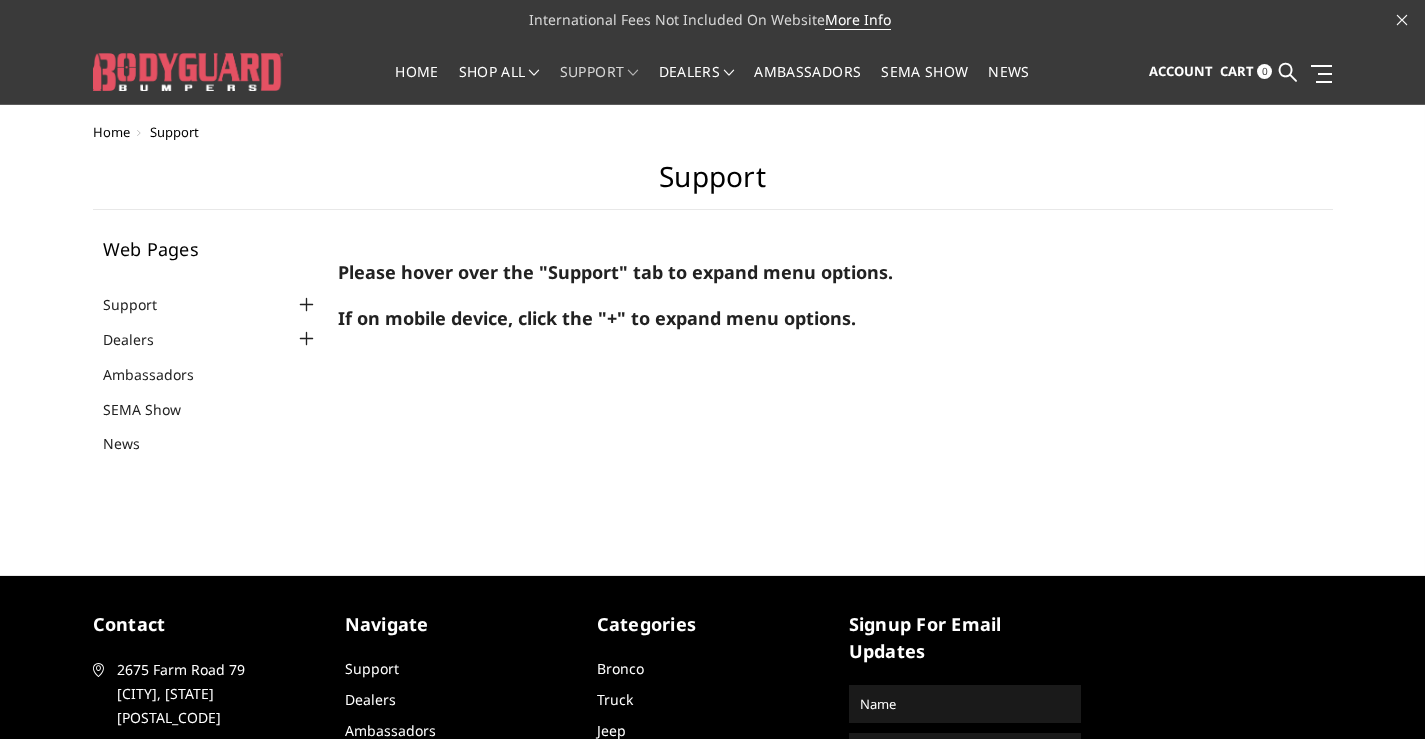 scroll, scrollTop: 0, scrollLeft: 0, axis: both 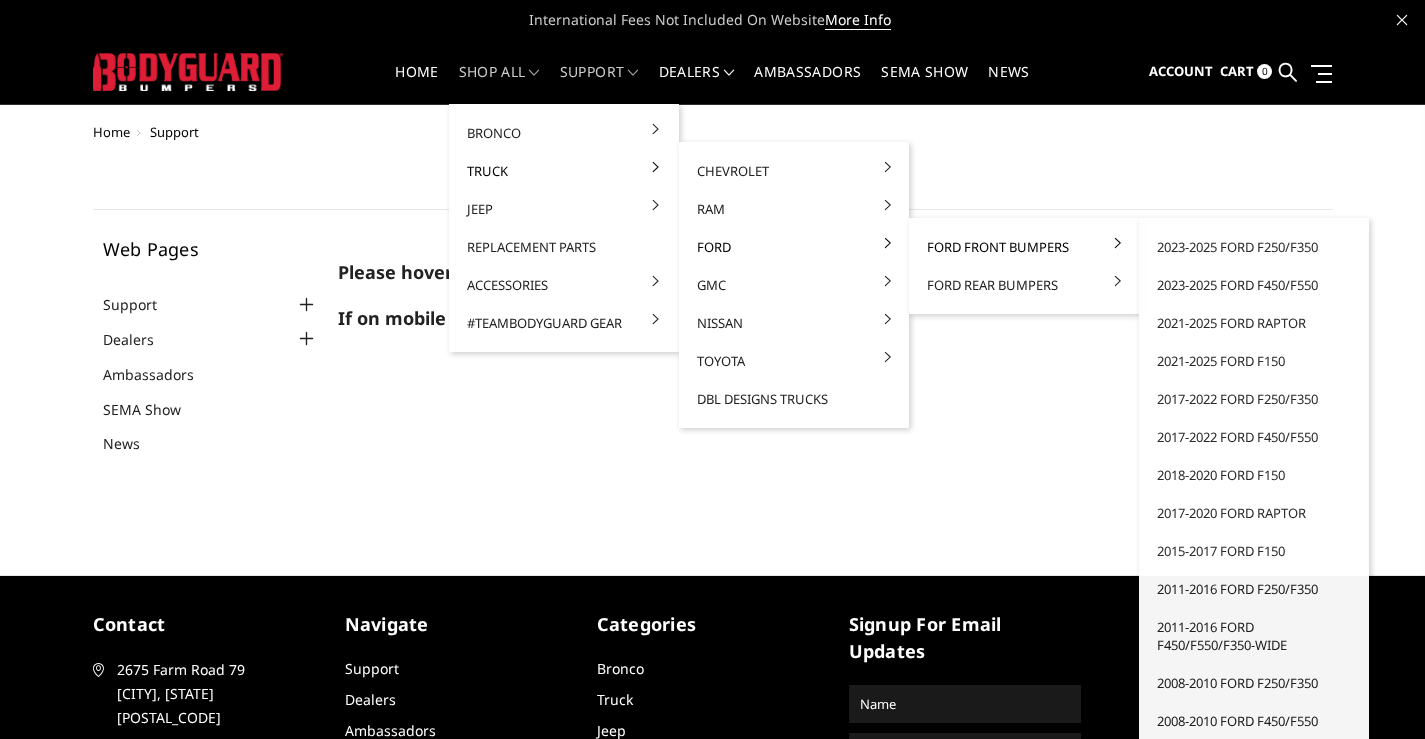 click on "Ford Front Bumpers" at bounding box center (1024, 247) 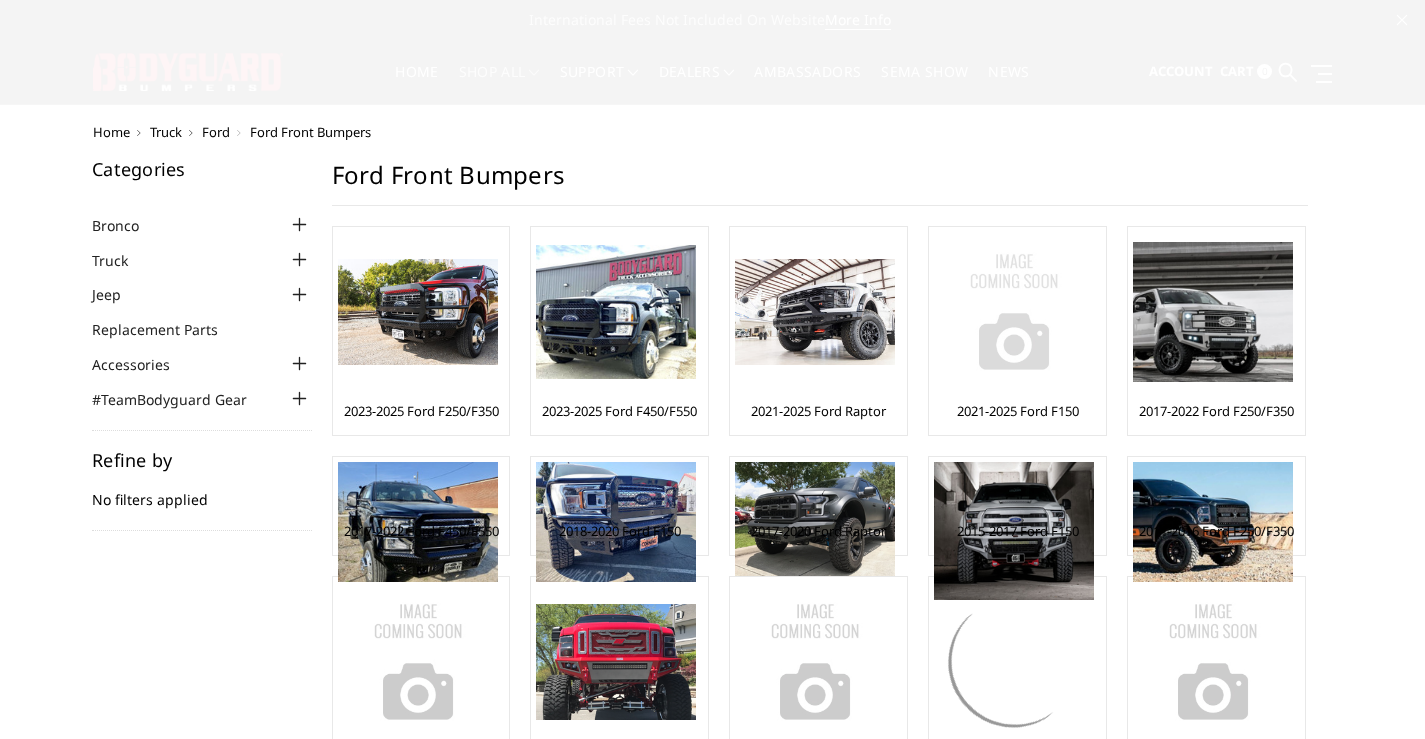 scroll, scrollTop: 0, scrollLeft: 0, axis: both 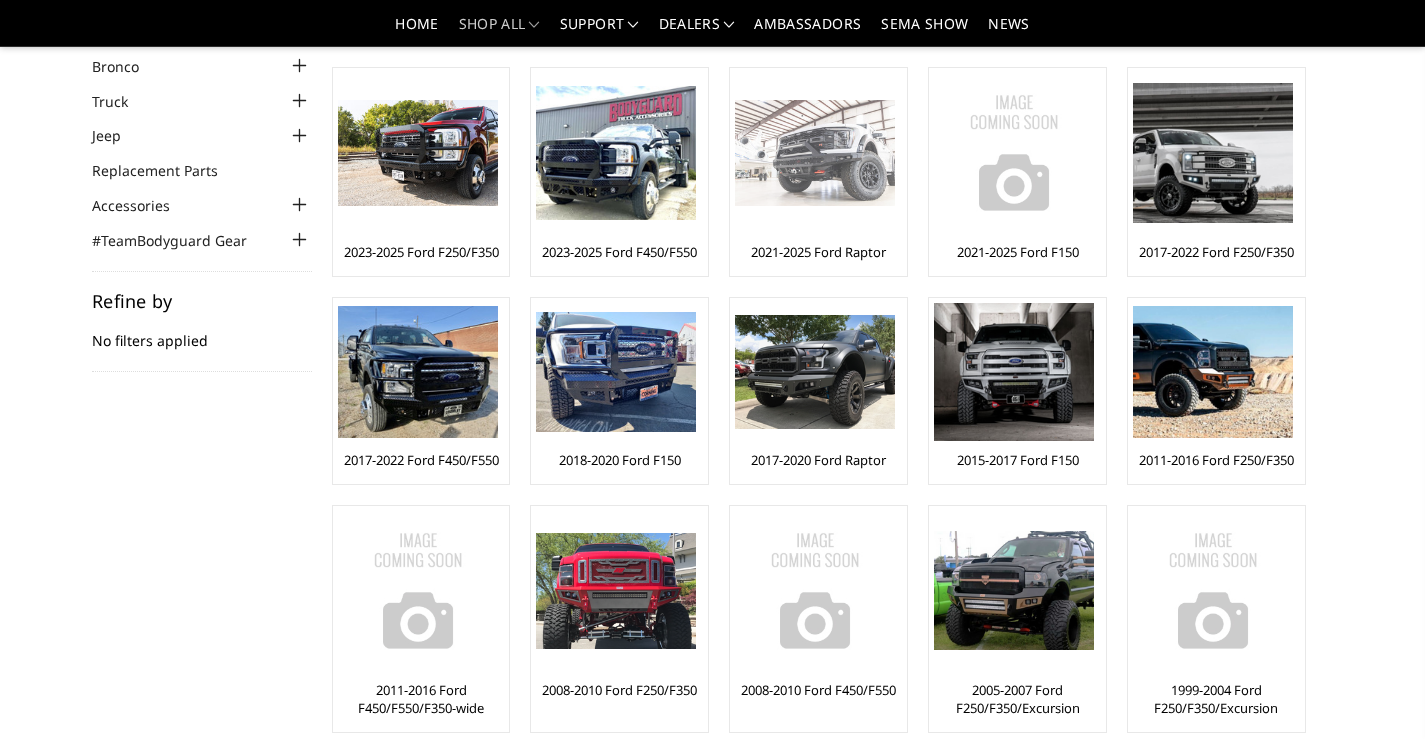 drag, startPoint x: 834, startPoint y: 169, endPoint x: 818, endPoint y: 169, distance: 16 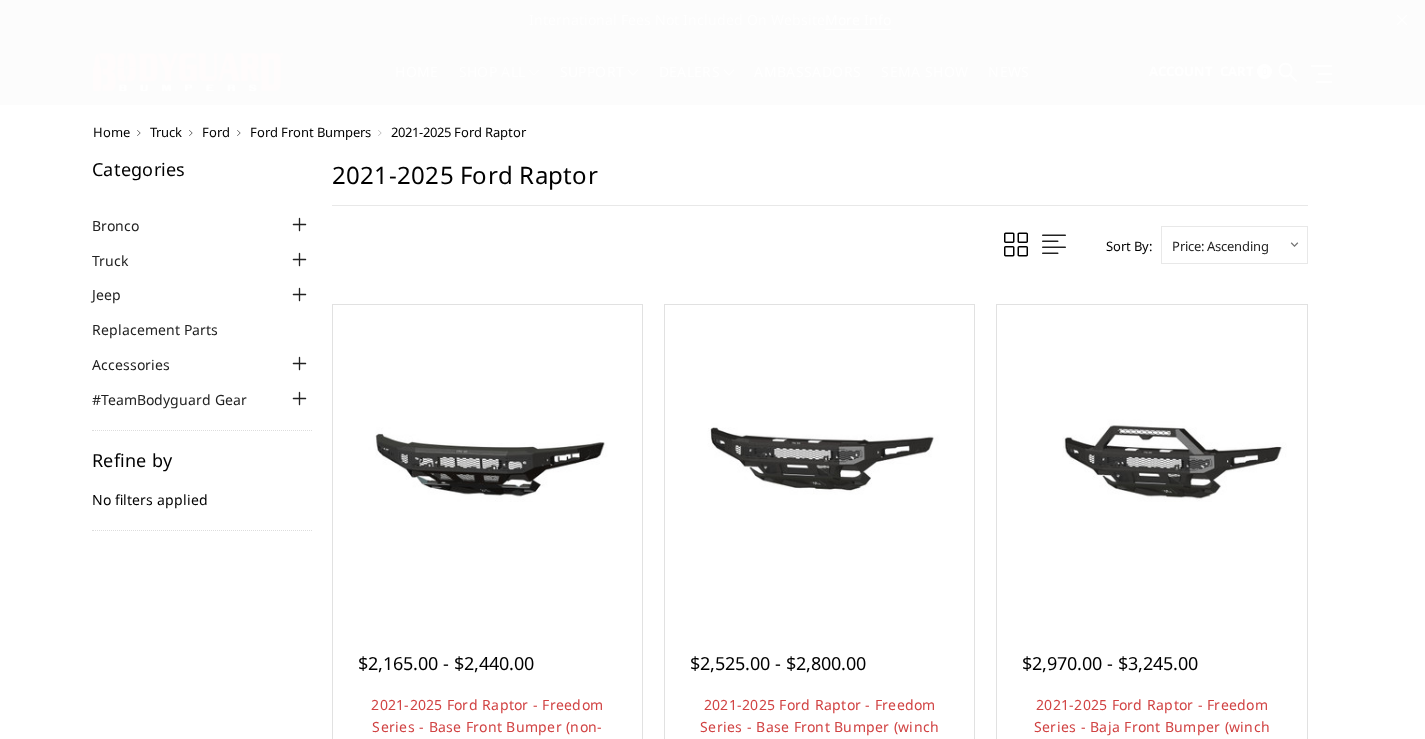 scroll, scrollTop: 0, scrollLeft: 0, axis: both 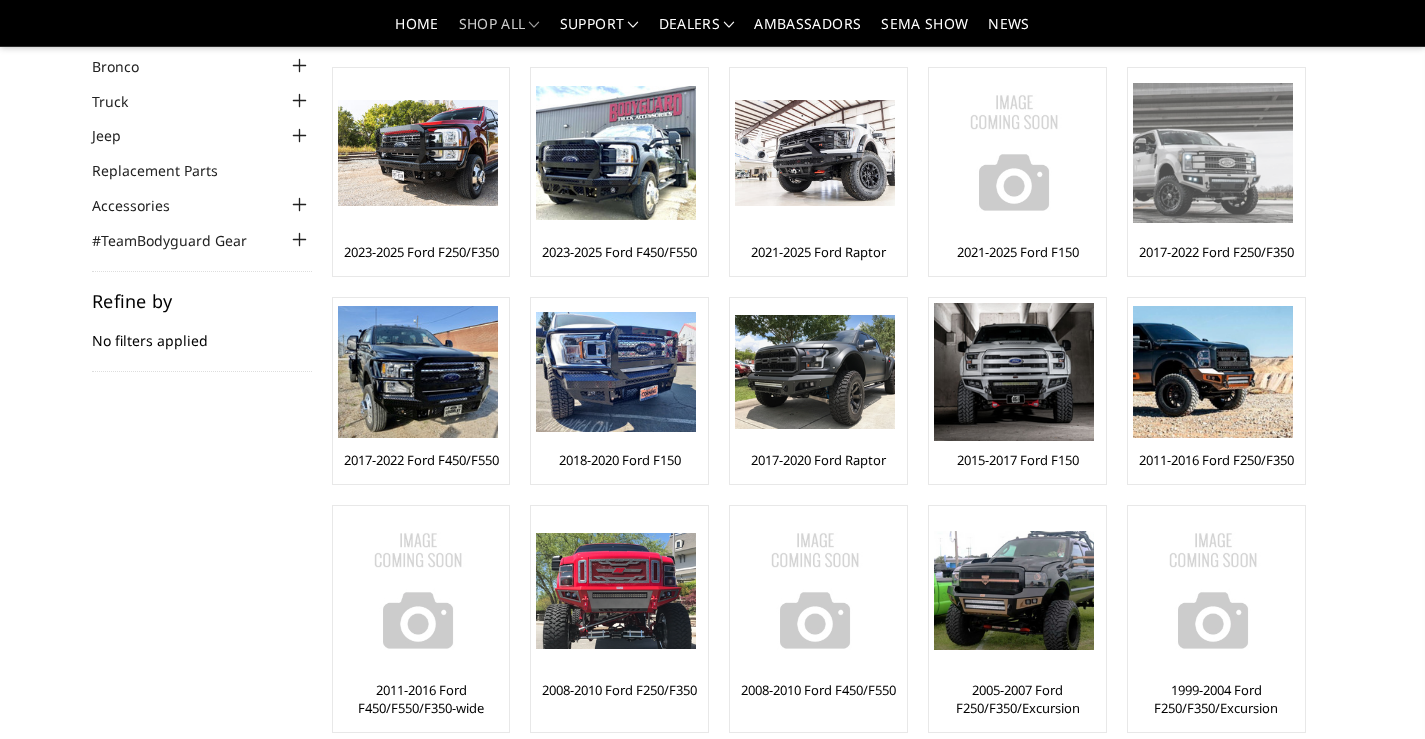 click at bounding box center (1213, 152) 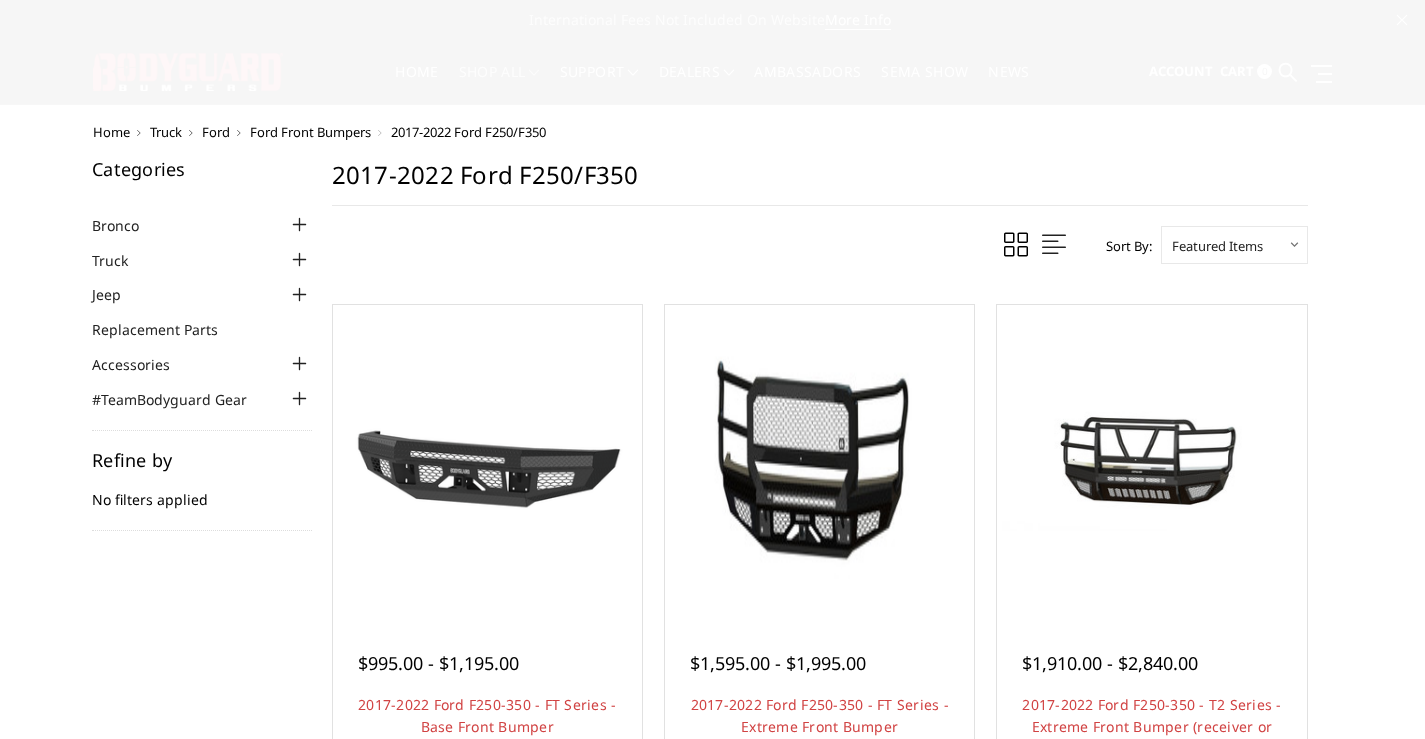 scroll, scrollTop: 0, scrollLeft: 0, axis: both 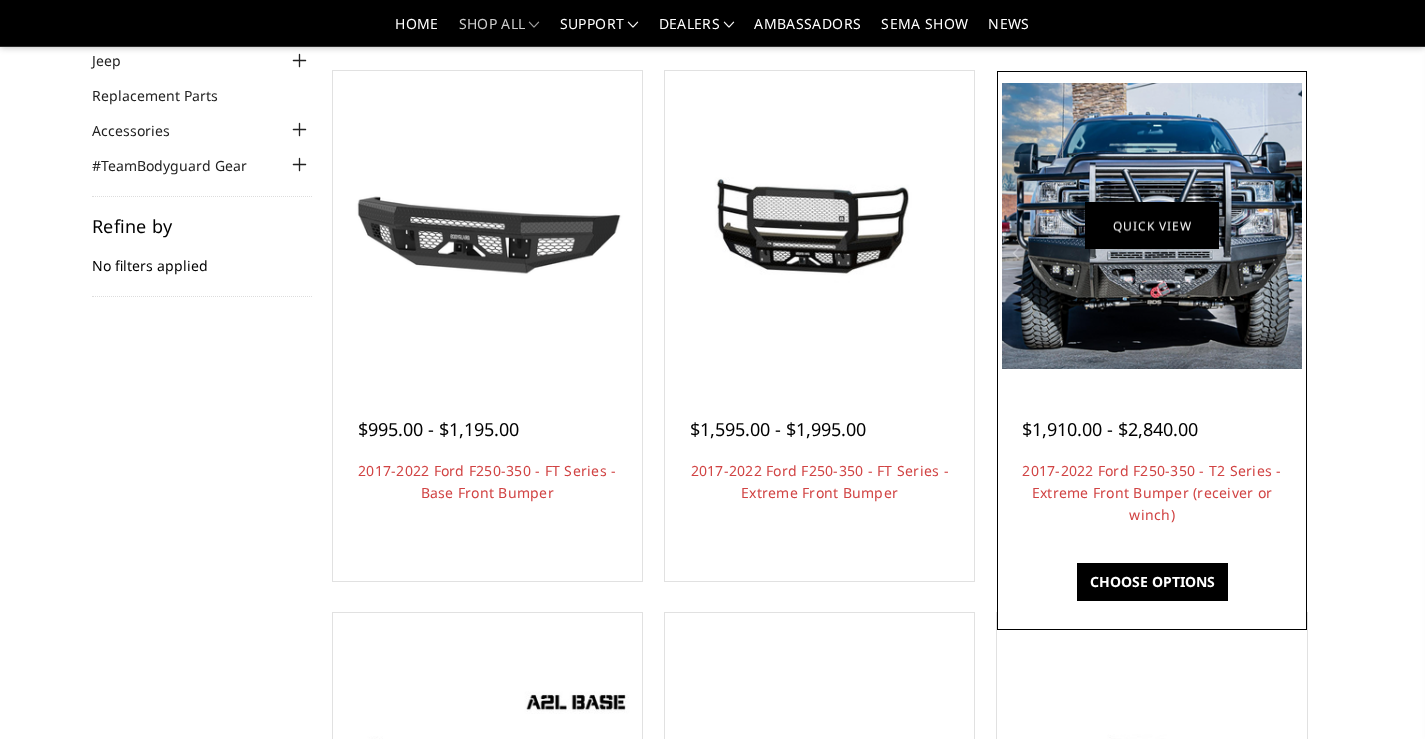 click on "Quick view" at bounding box center (1152, 225) 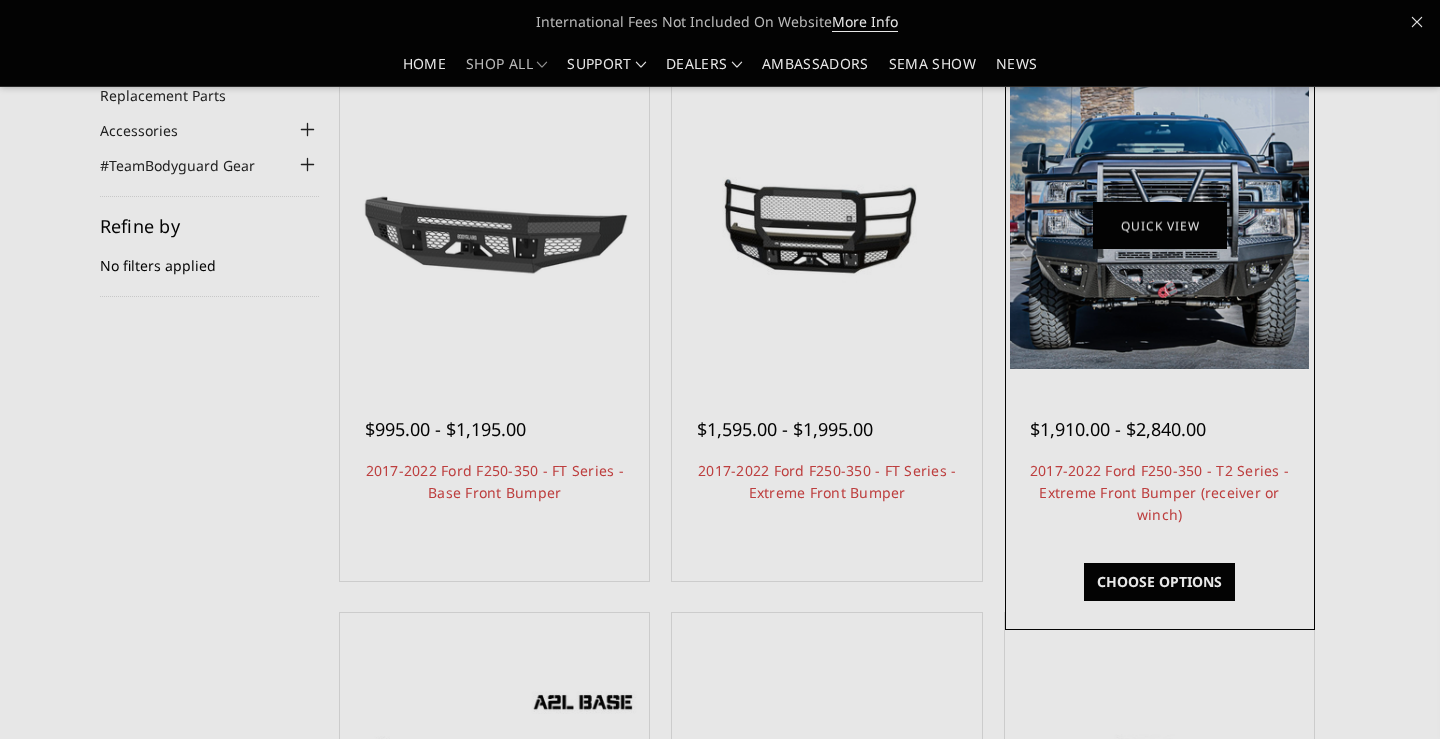 click at bounding box center (720, 369) 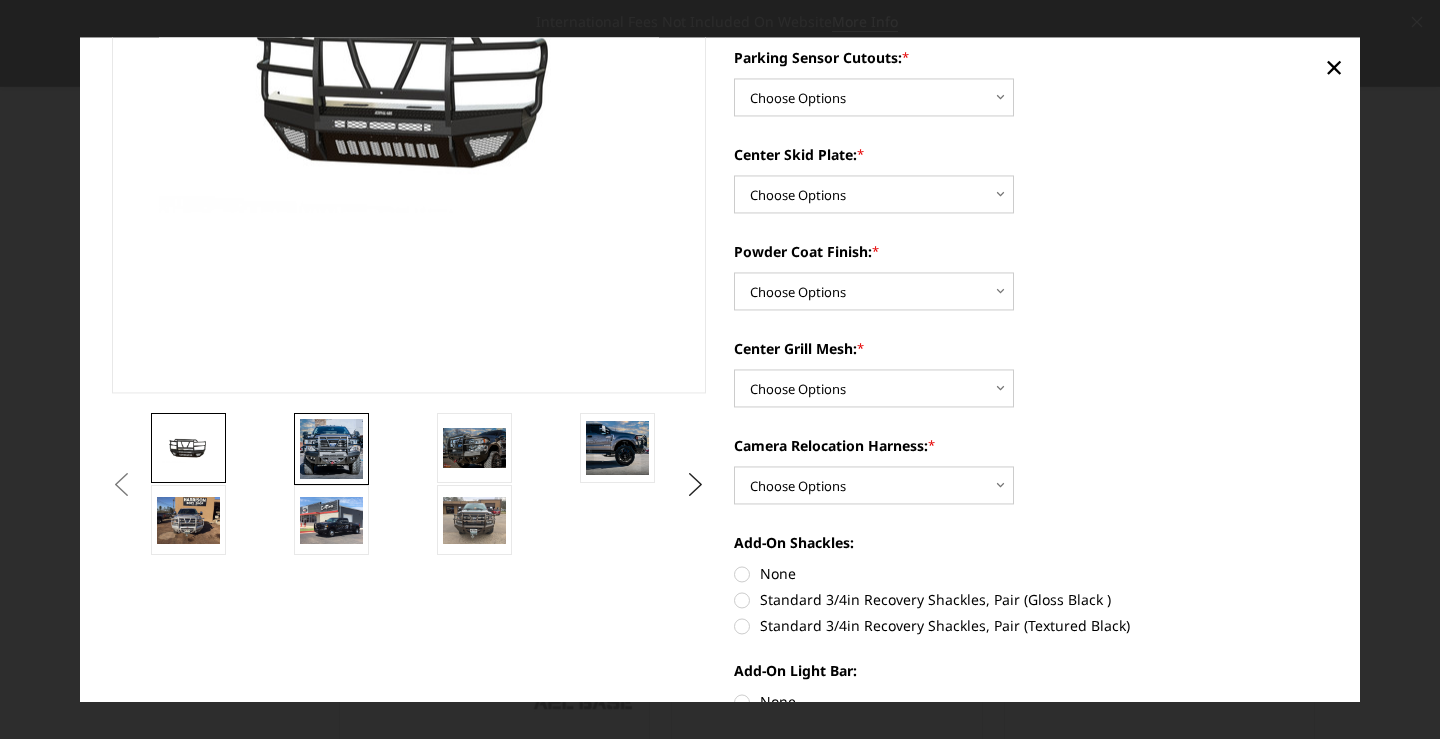 click at bounding box center [331, 449] 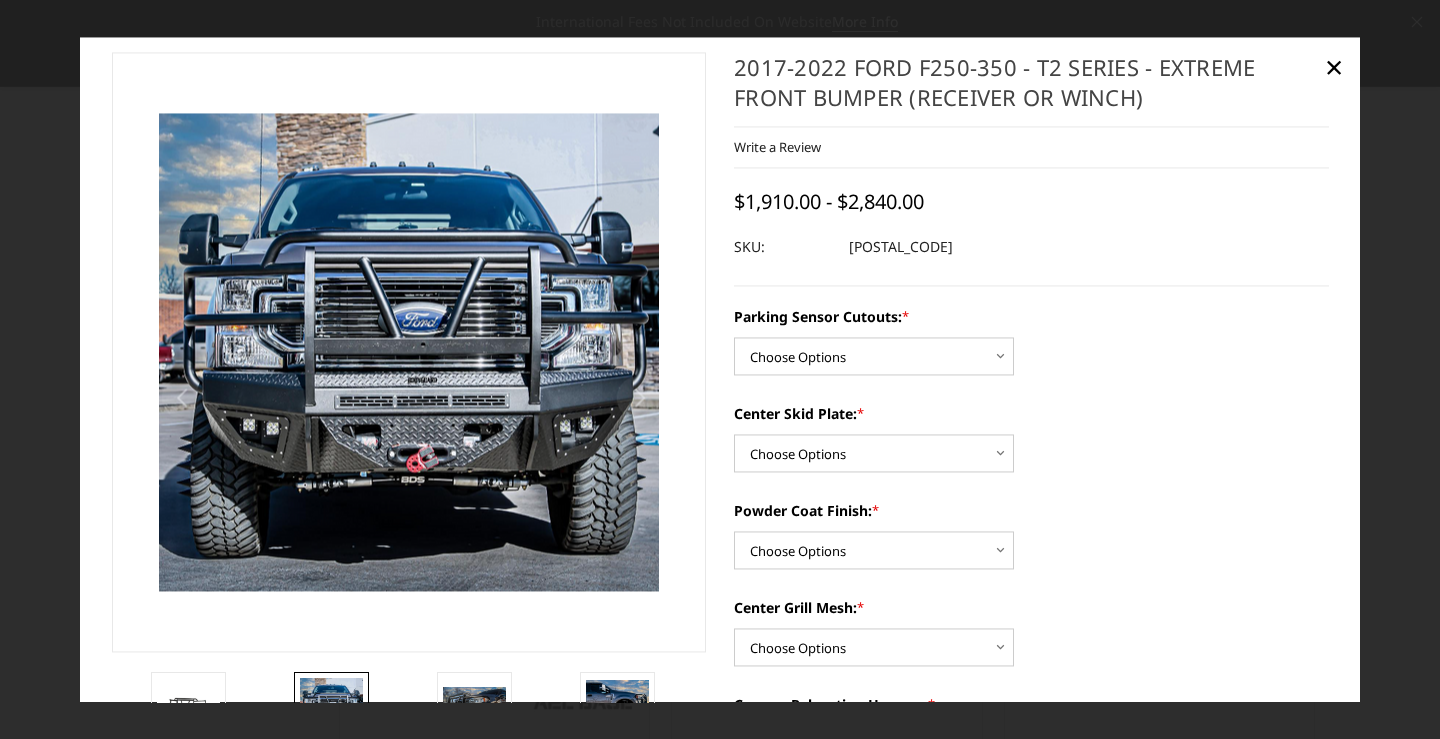 scroll, scrollTop: 25, scrollLeft: 0, axis: vertical 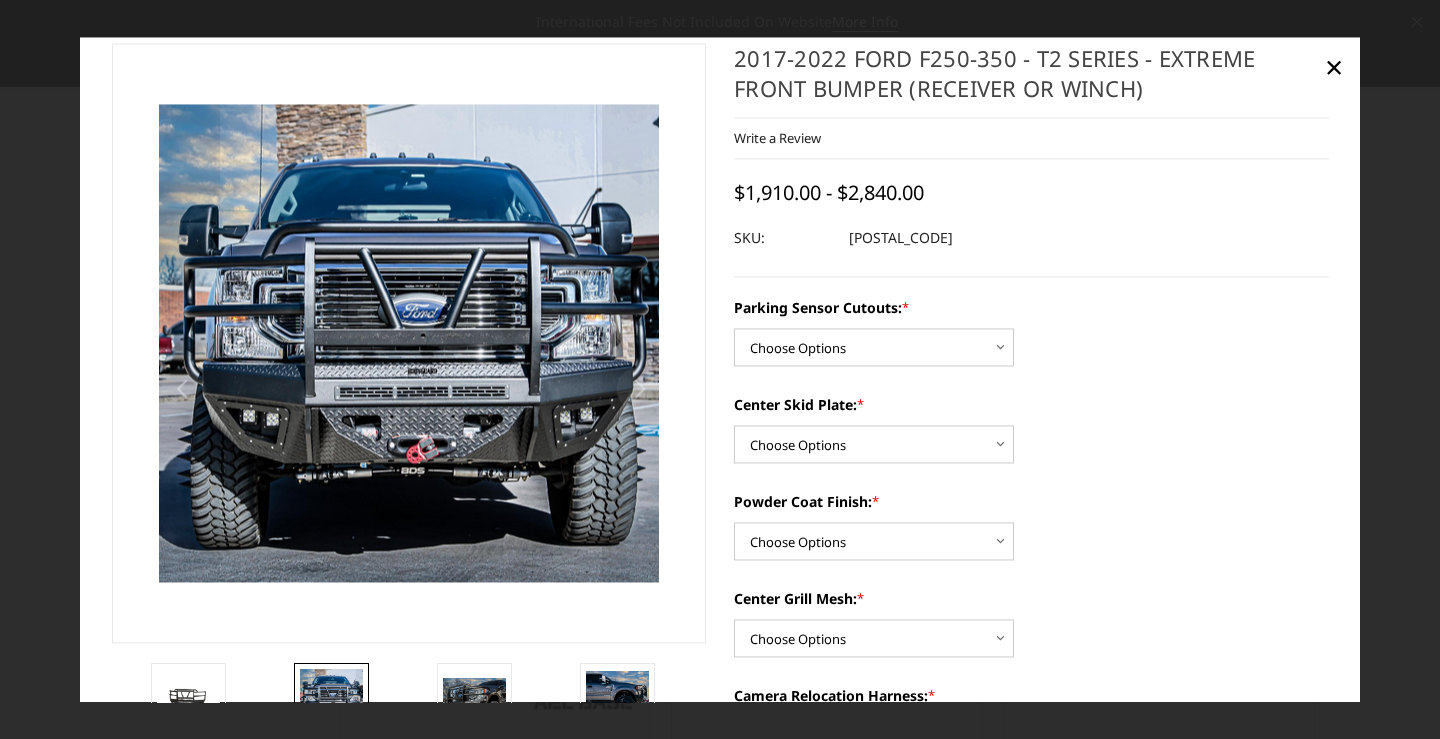 click at bounding box center (184, 207) 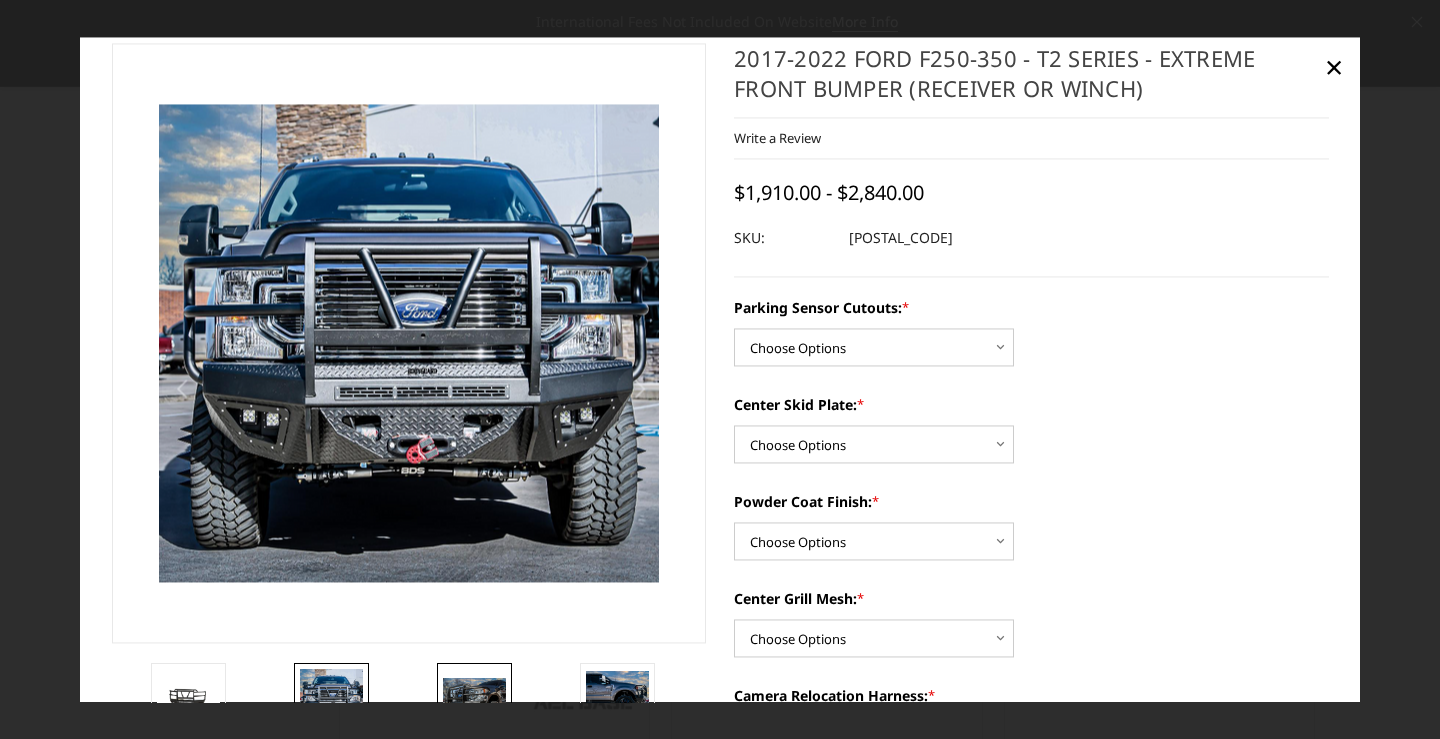 click at bounding box center [474, 698] 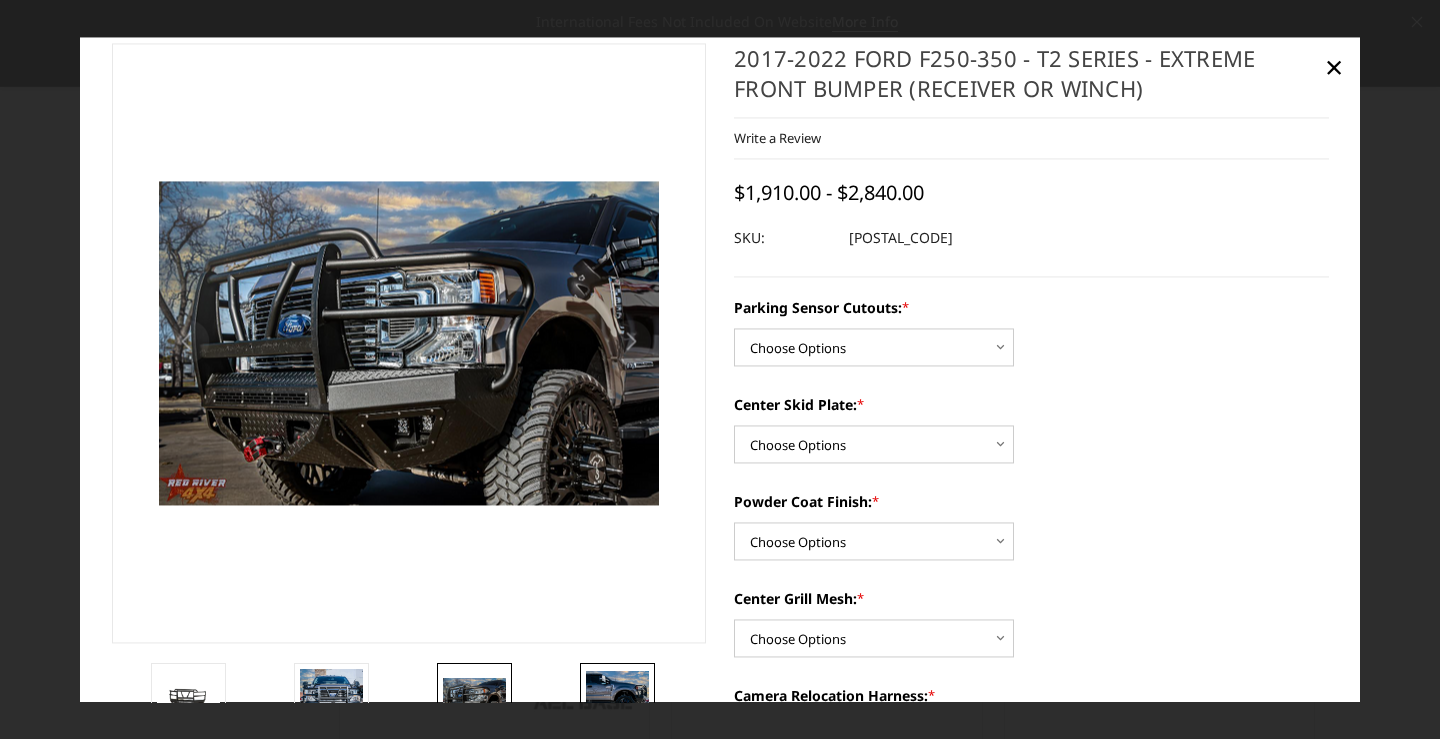 click at bounding box center (617, 698) 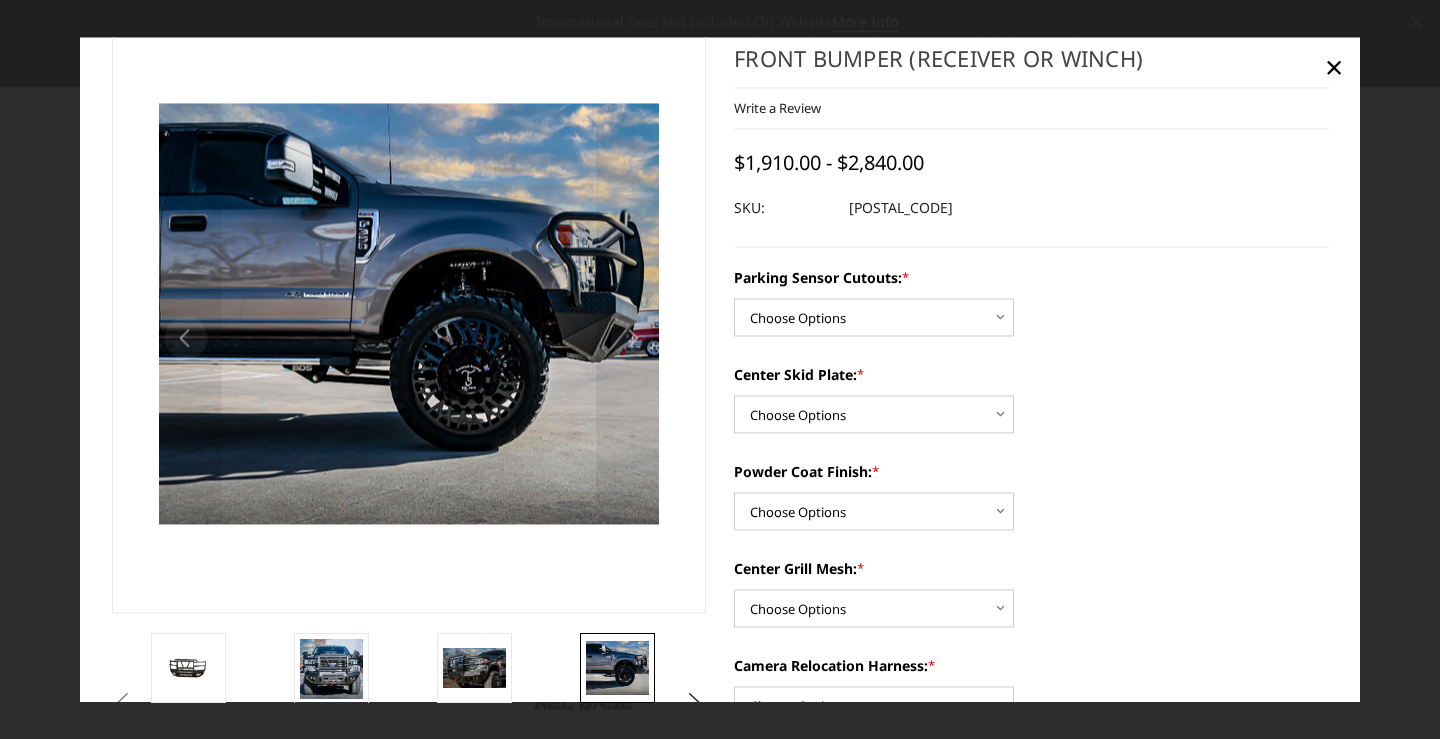 scroll, scrollTop: 125, scrollLeft: 0, axis: vertical 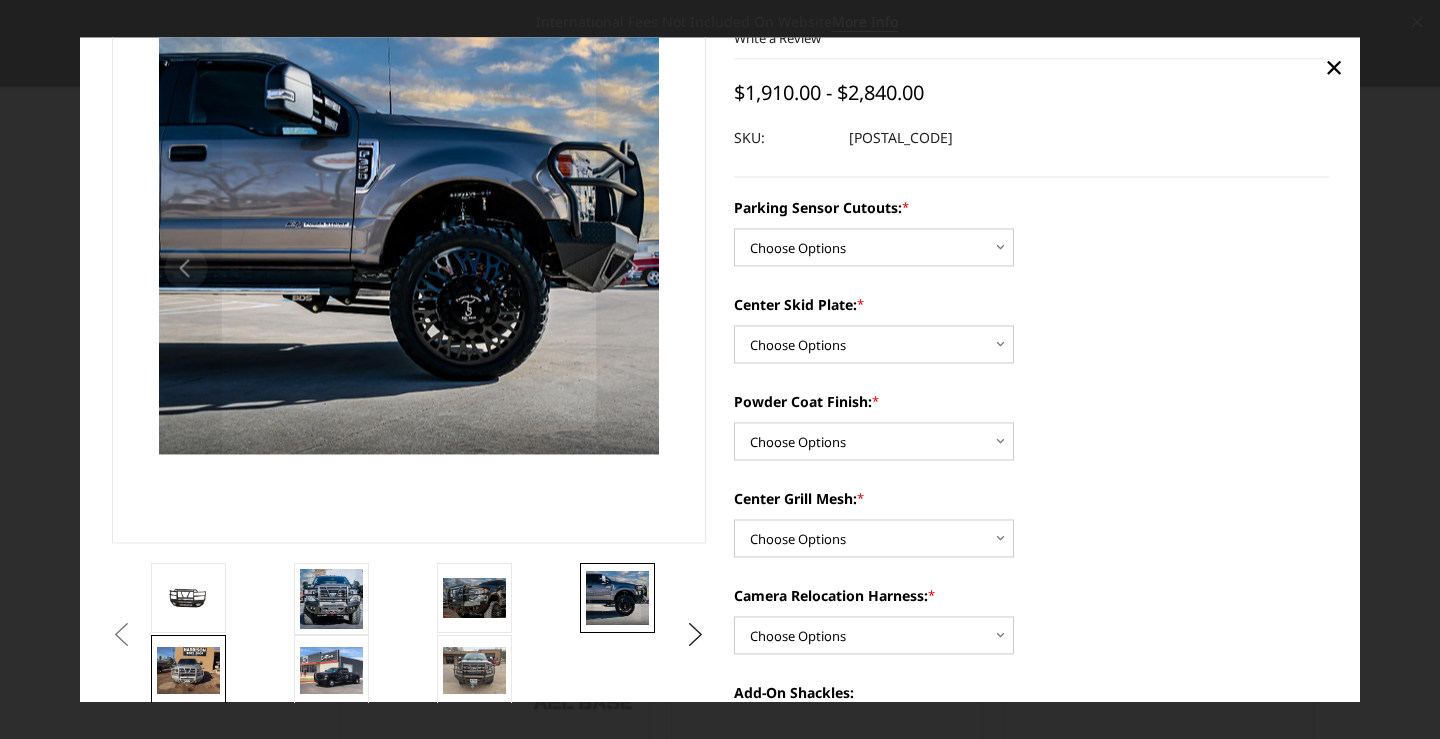 click at bounding box center [188, 670] 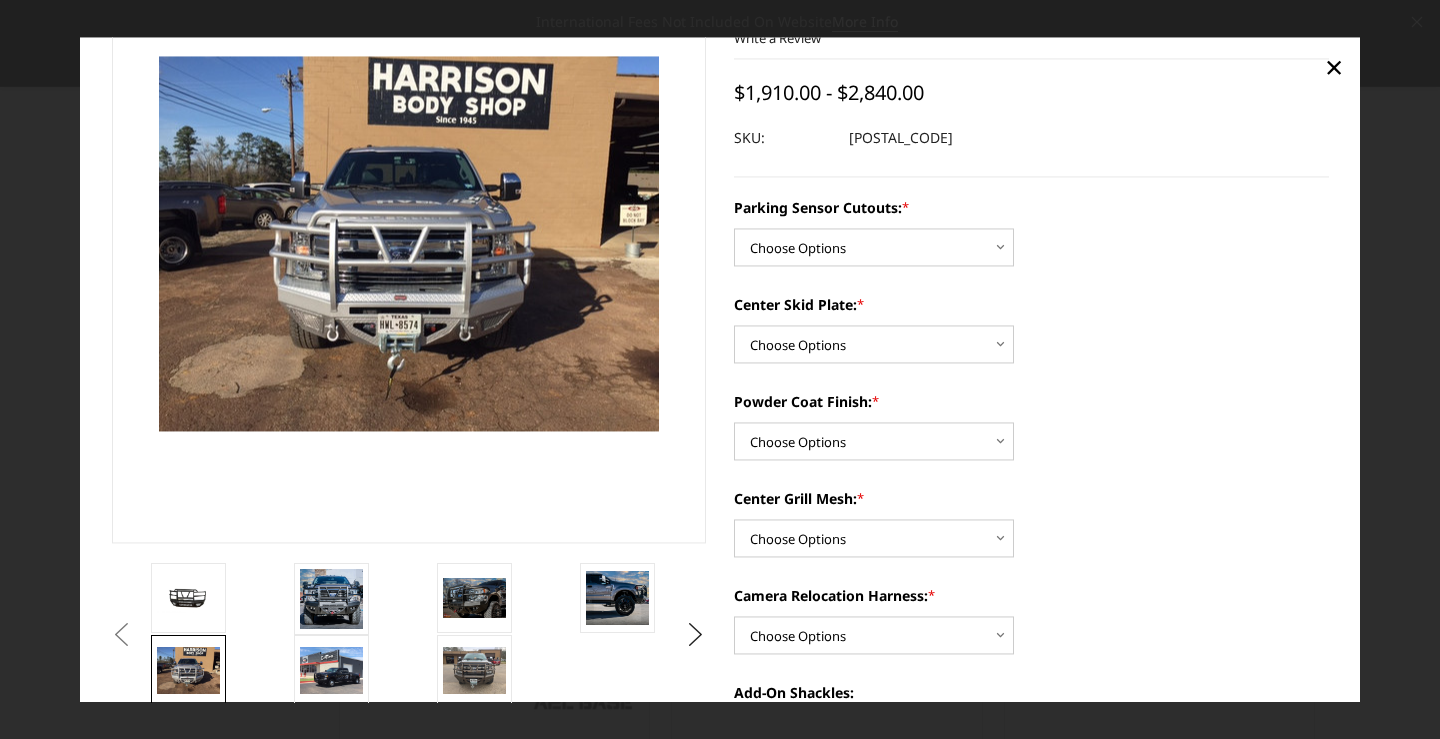 scroll, scrollTop: 148, scrollLeft: 0, axis: vertical 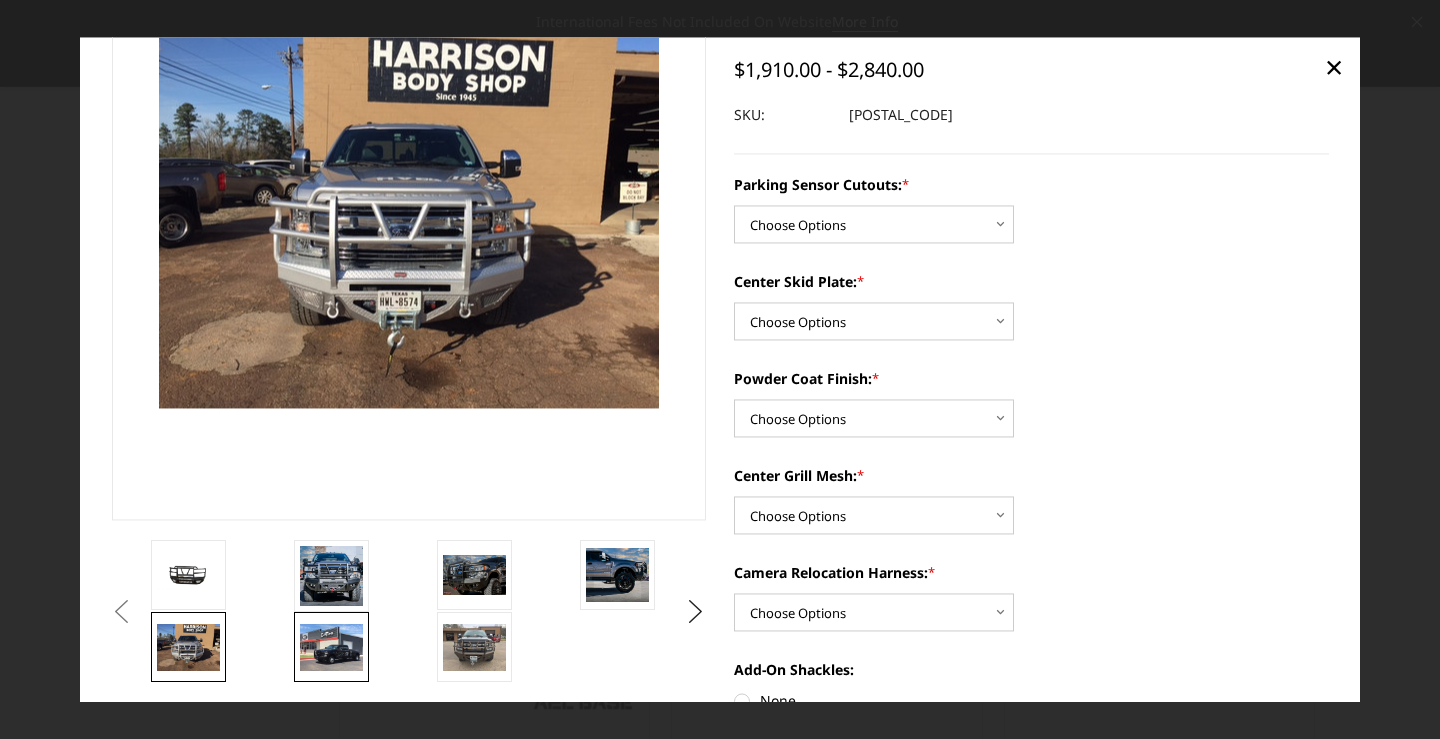 click at bounding box center (331, 647) 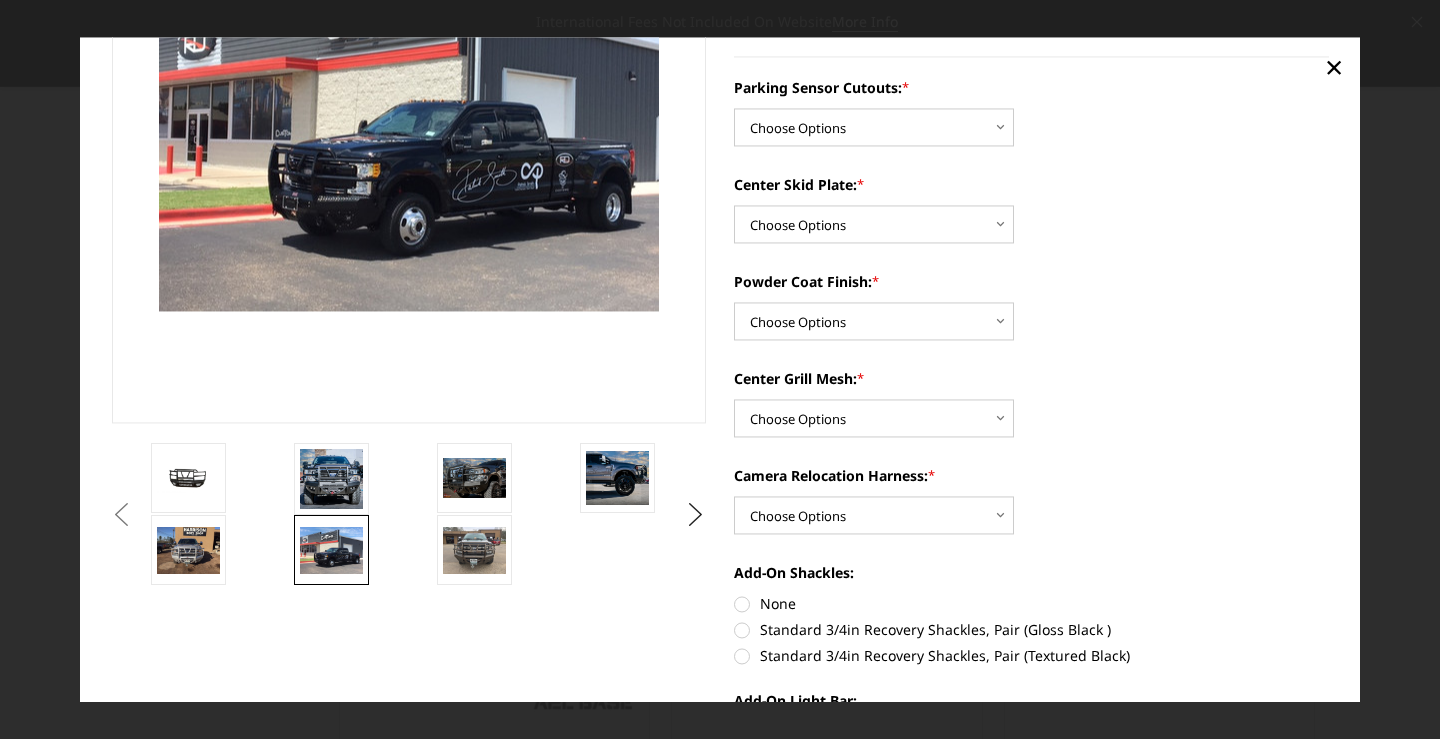 scroll, scrollTop: 248, scrollLeft: 0, axis: vertical 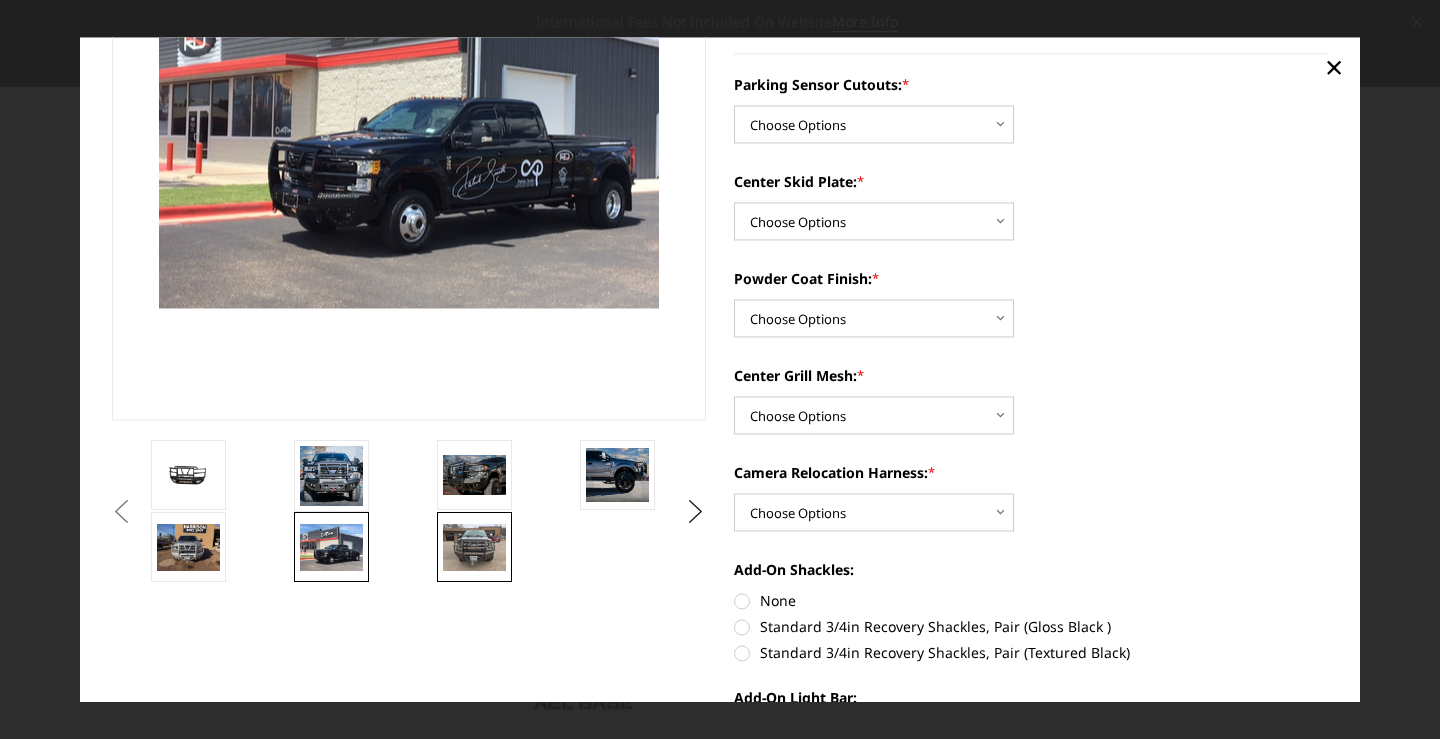 click at bounding box center [474, 547] 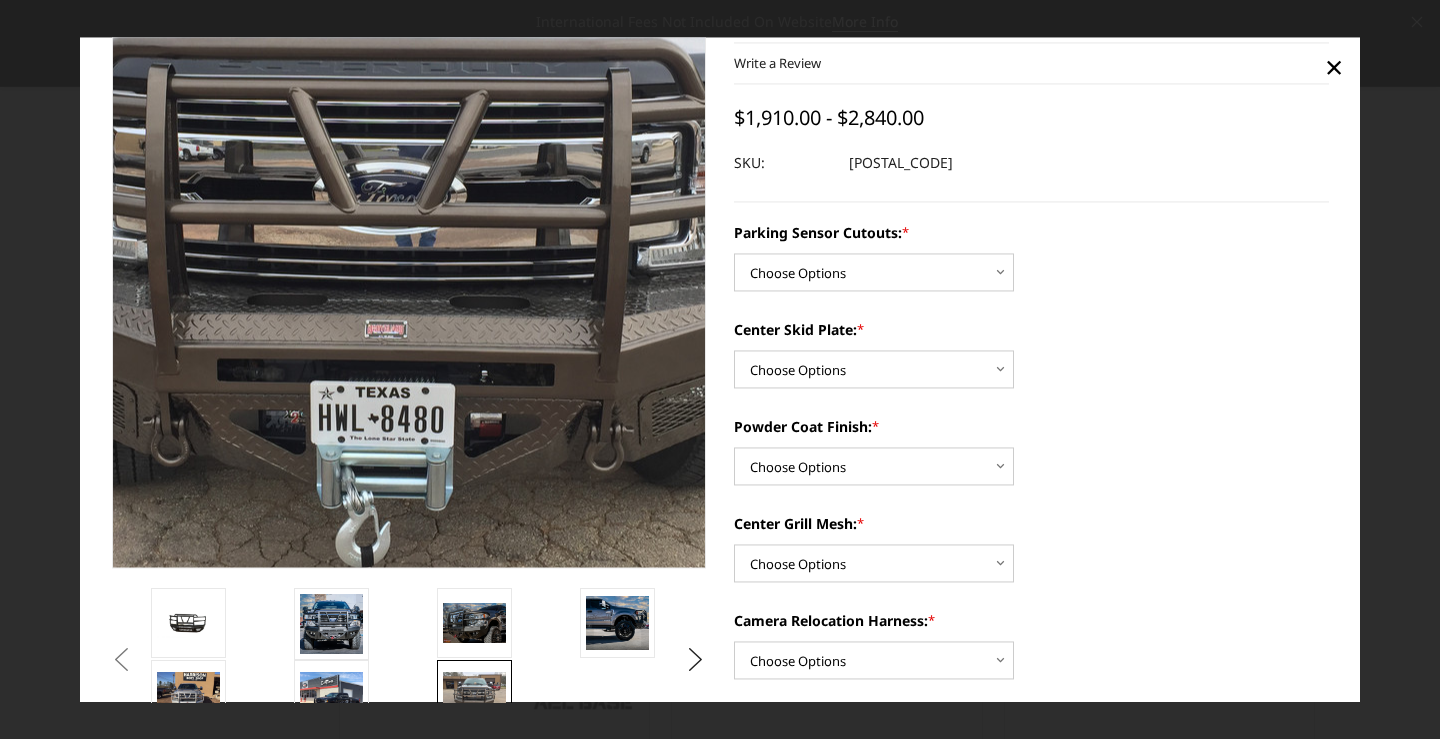 scroll, scrollTop: 73, scrollLeft: 0, axis: vertical 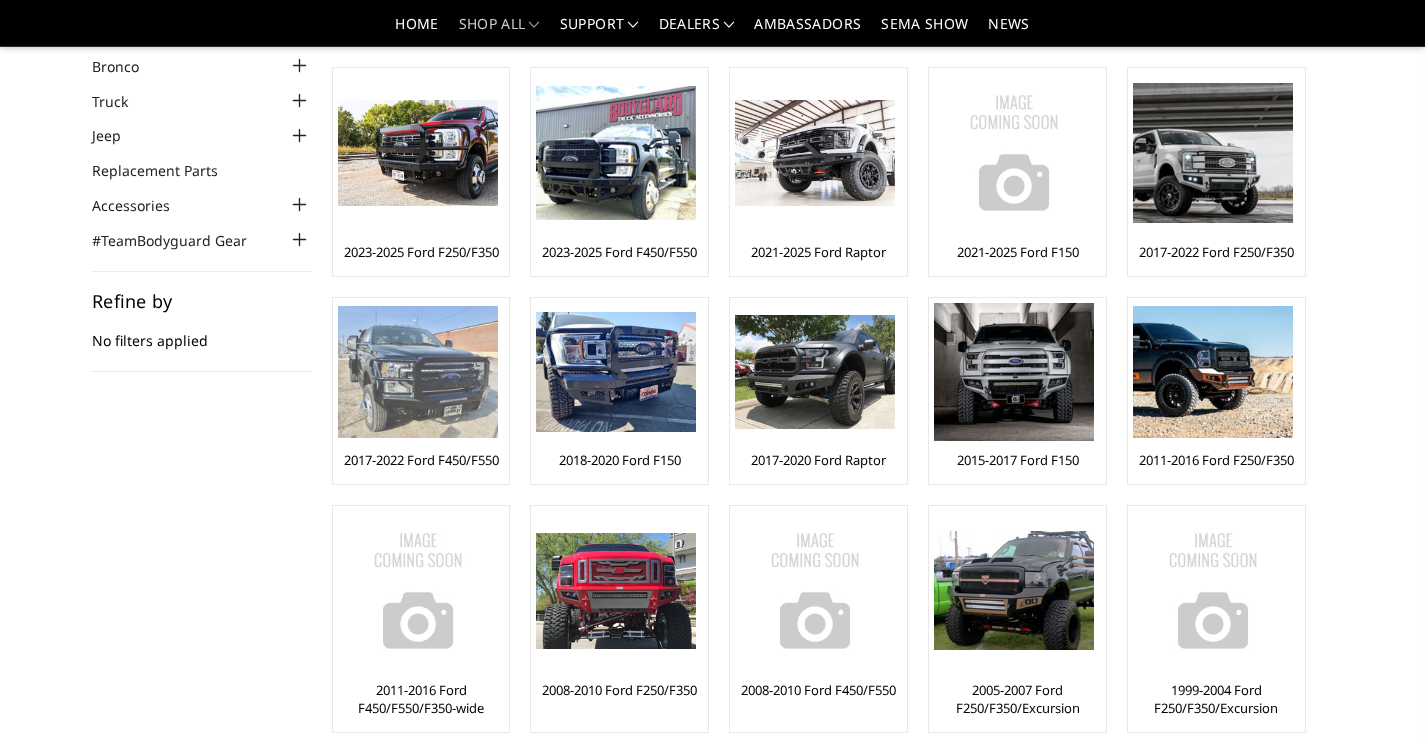 click at bounding box center [418, 372] 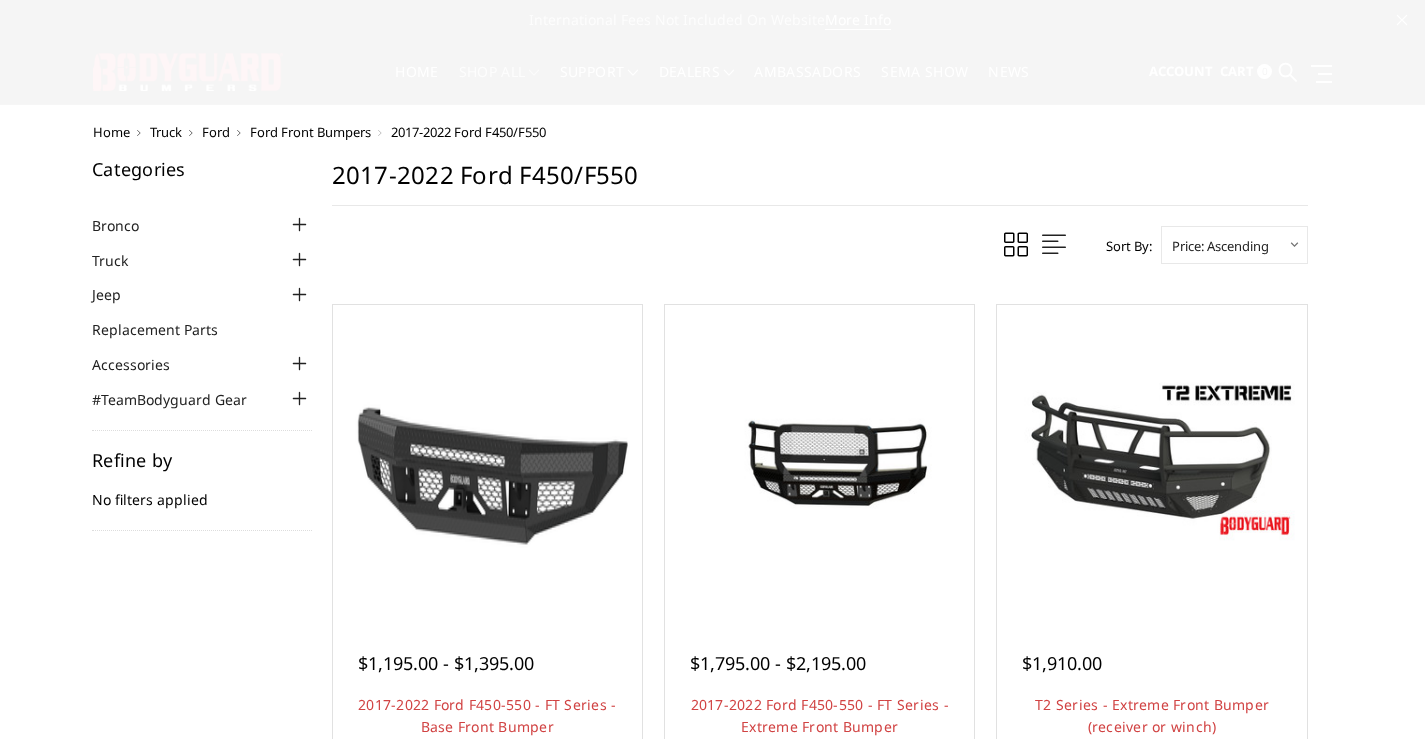 scroll, scrollTop: 0, scrollLeft: 0, axis: both 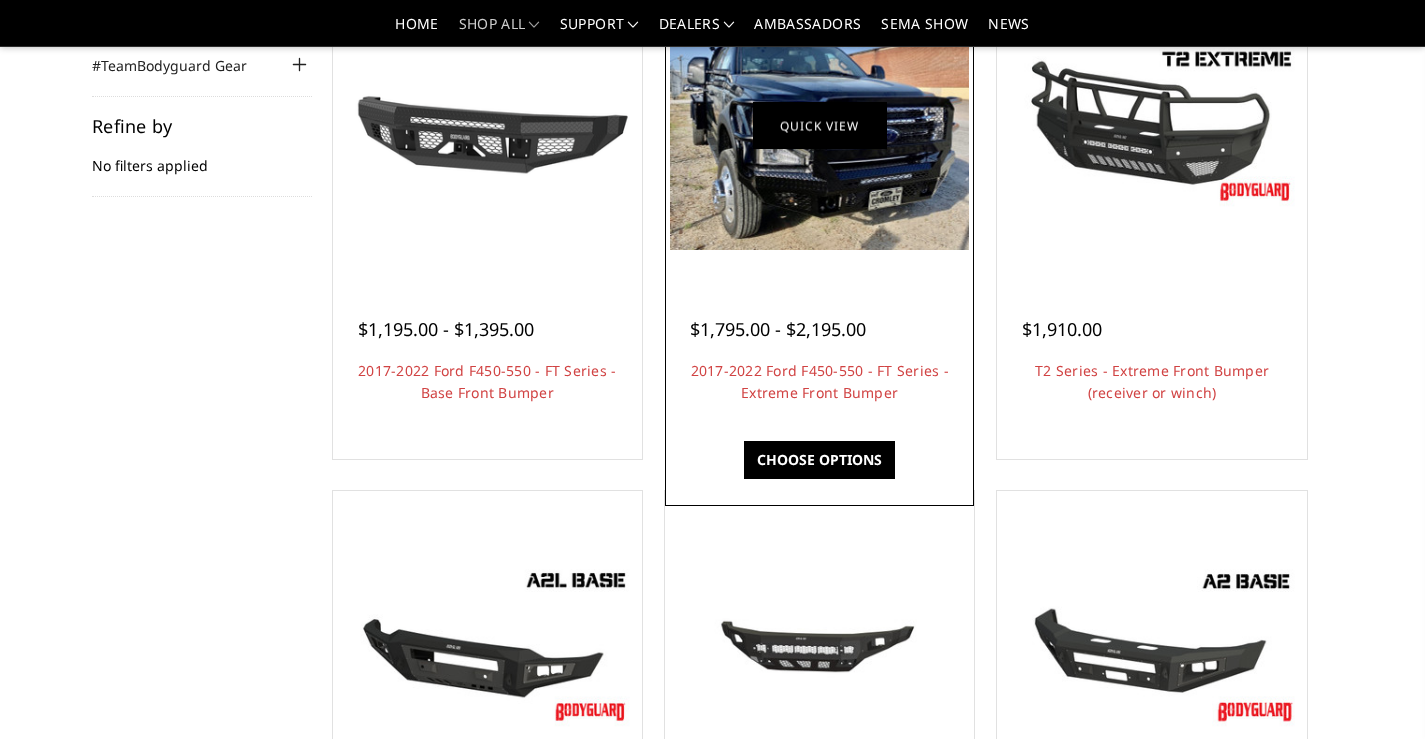 click on "Quick view" at bounding box center [820, 125] 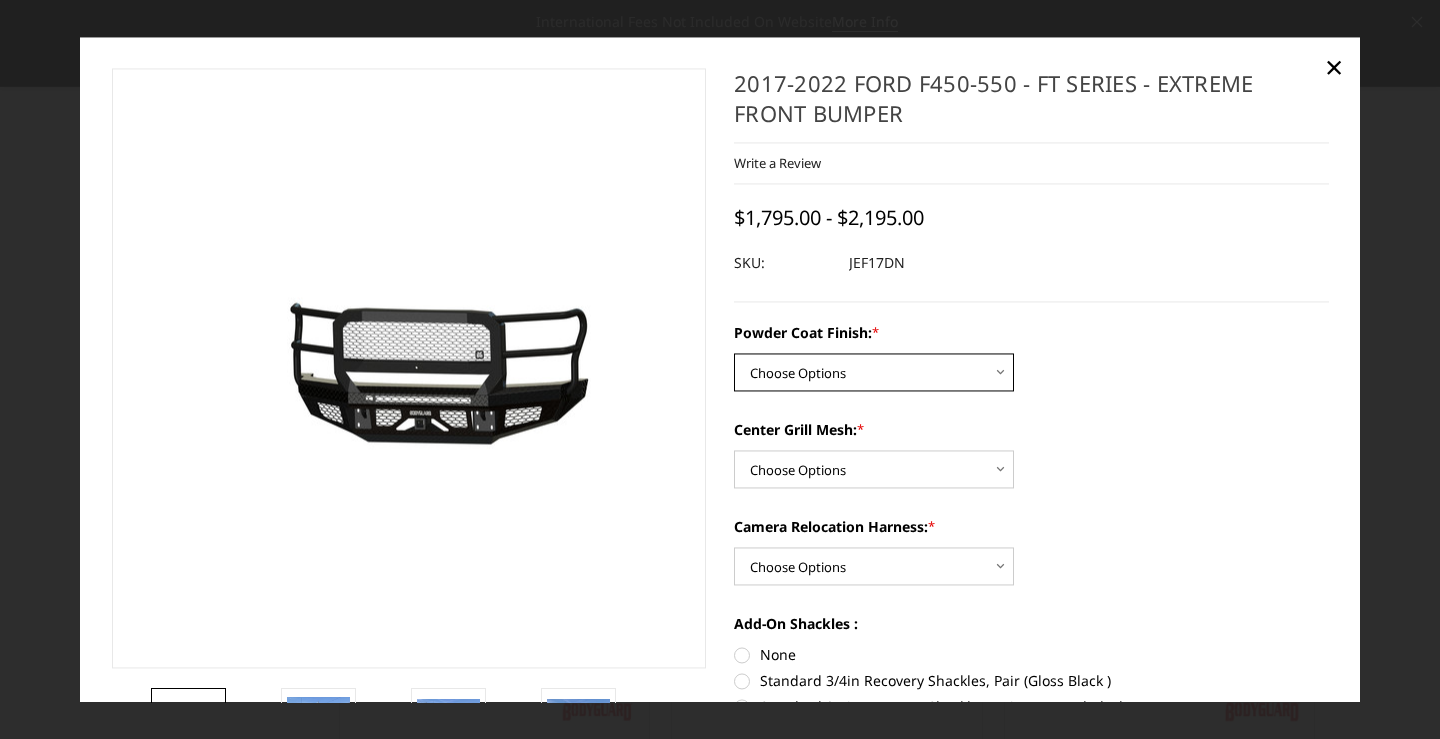 click on "Choose Options
Bare Metal
Gloss Black Powder Coat
Textured Black Powder Coat" at bounding box center [874, 372] 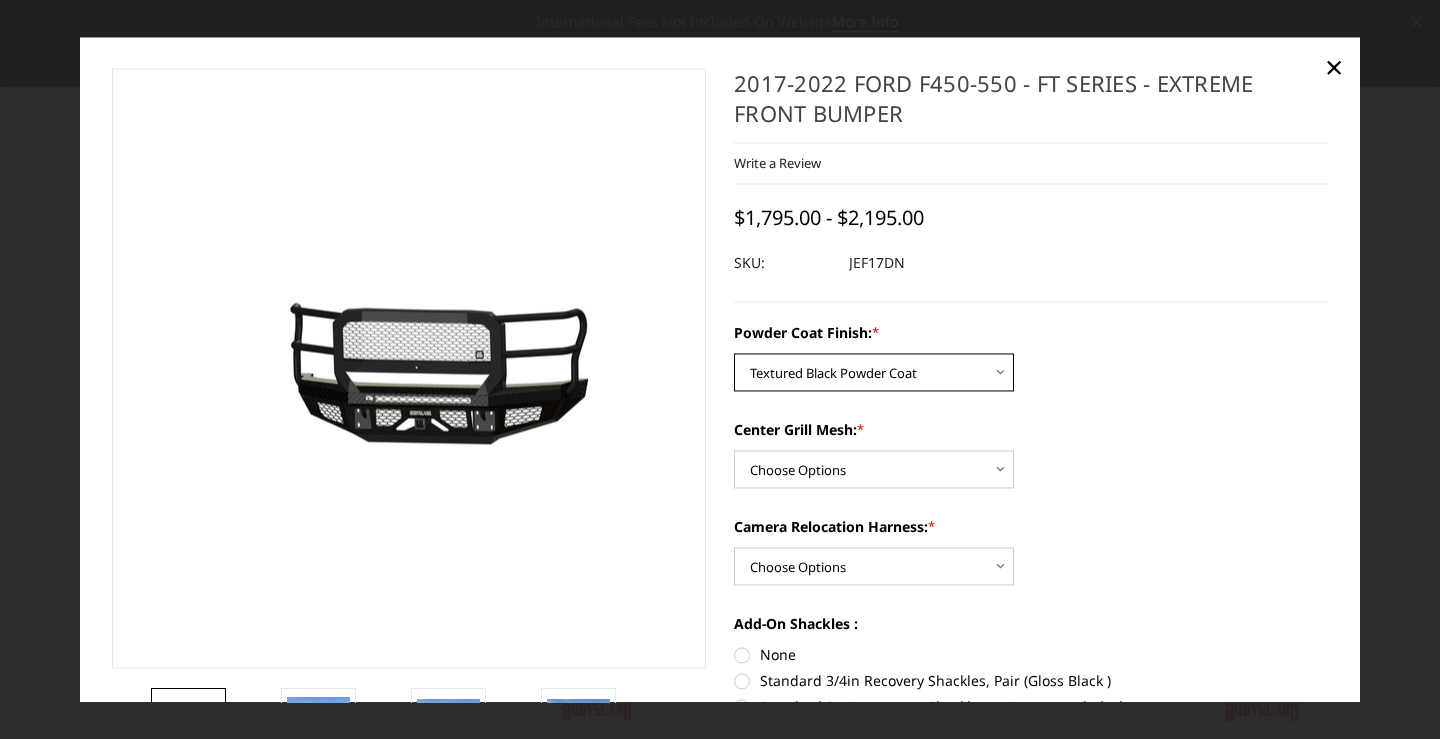 click on "Choose Options
Bare Metal
Gloss Black Powder Coat
Textured Black Powder Coat" at bounding box center (874, 372) 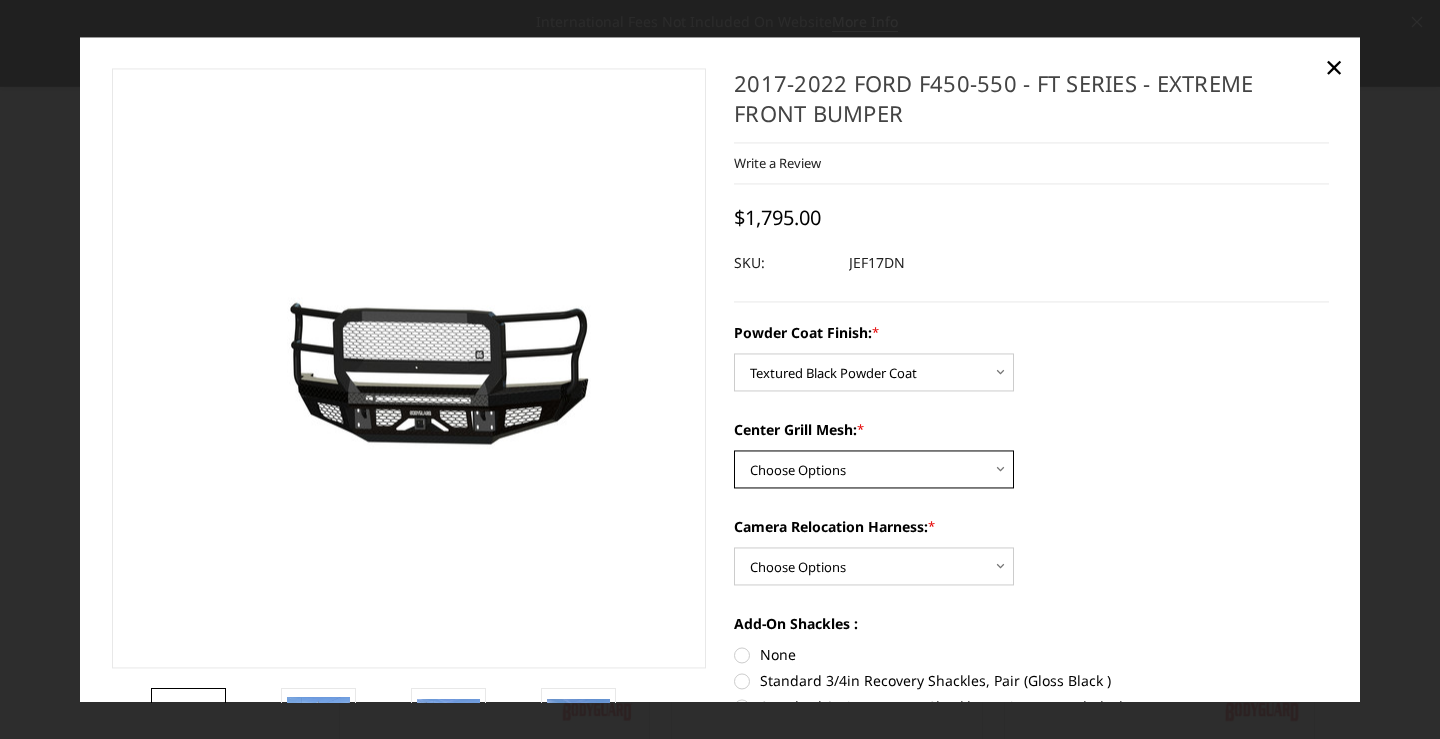 click on "Choose Options
WITH Expanded Metal in Center Grill
WITHOUT Expanded Metal in Center Grill" at bounding box center (874, 469) 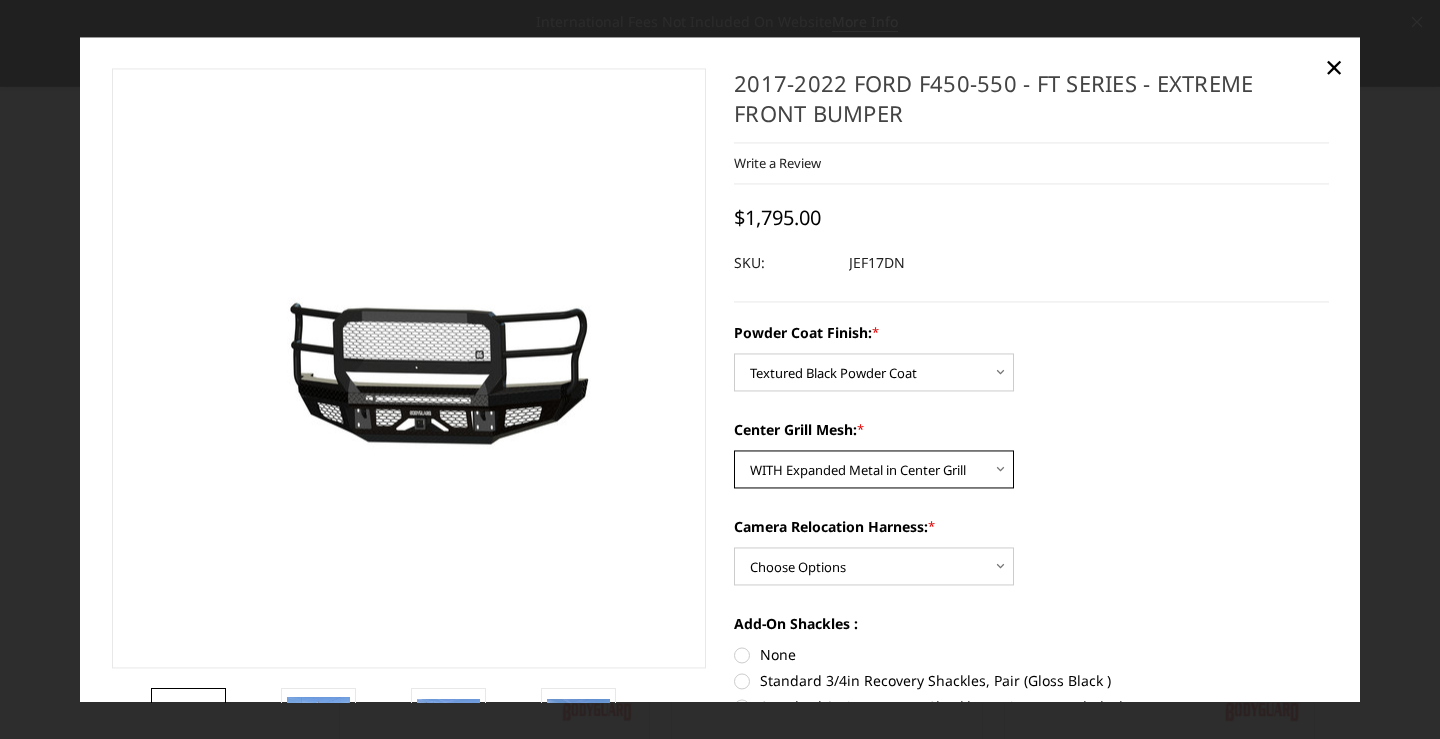 click on "Choose Options
WITH Expanded Metal in Center Grill
WITHOUT Expanded Metal in Center Grill" at bounding box center [874, 469] 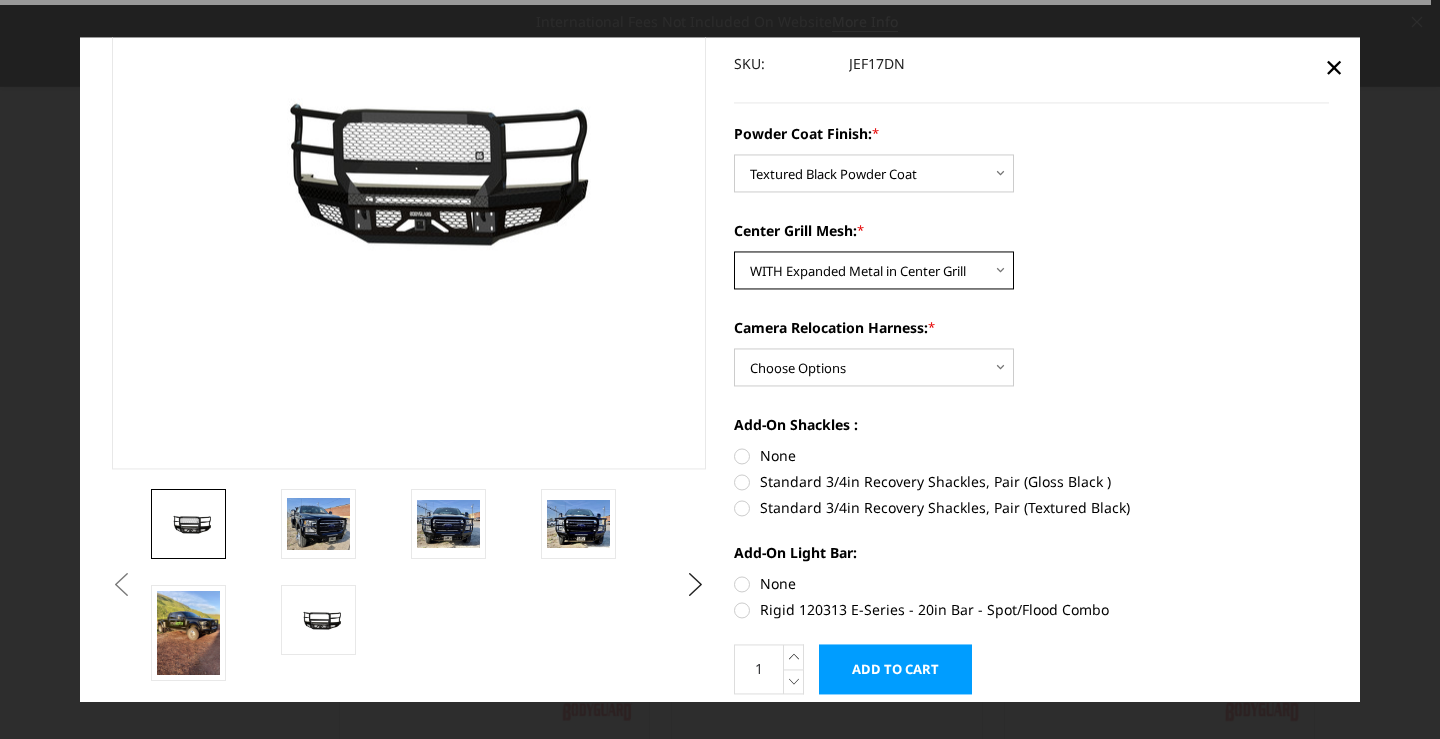 scroll, scrollTop: 250, scrollLeft: 0, axis: vertical 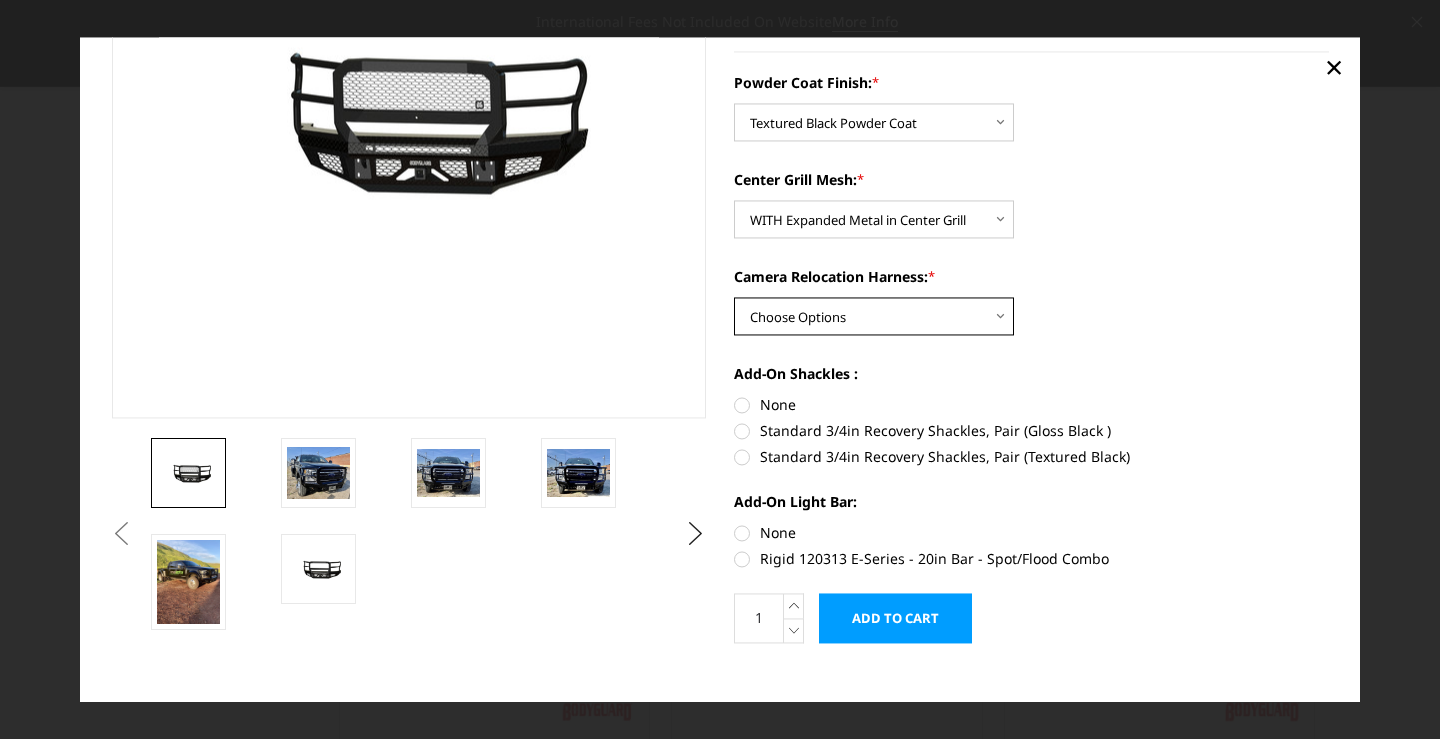 click on "Choose Options
WITH Camera Relocation Harness
WITHOUT Camera Relocation Harness" at bounding box center [874, 316] 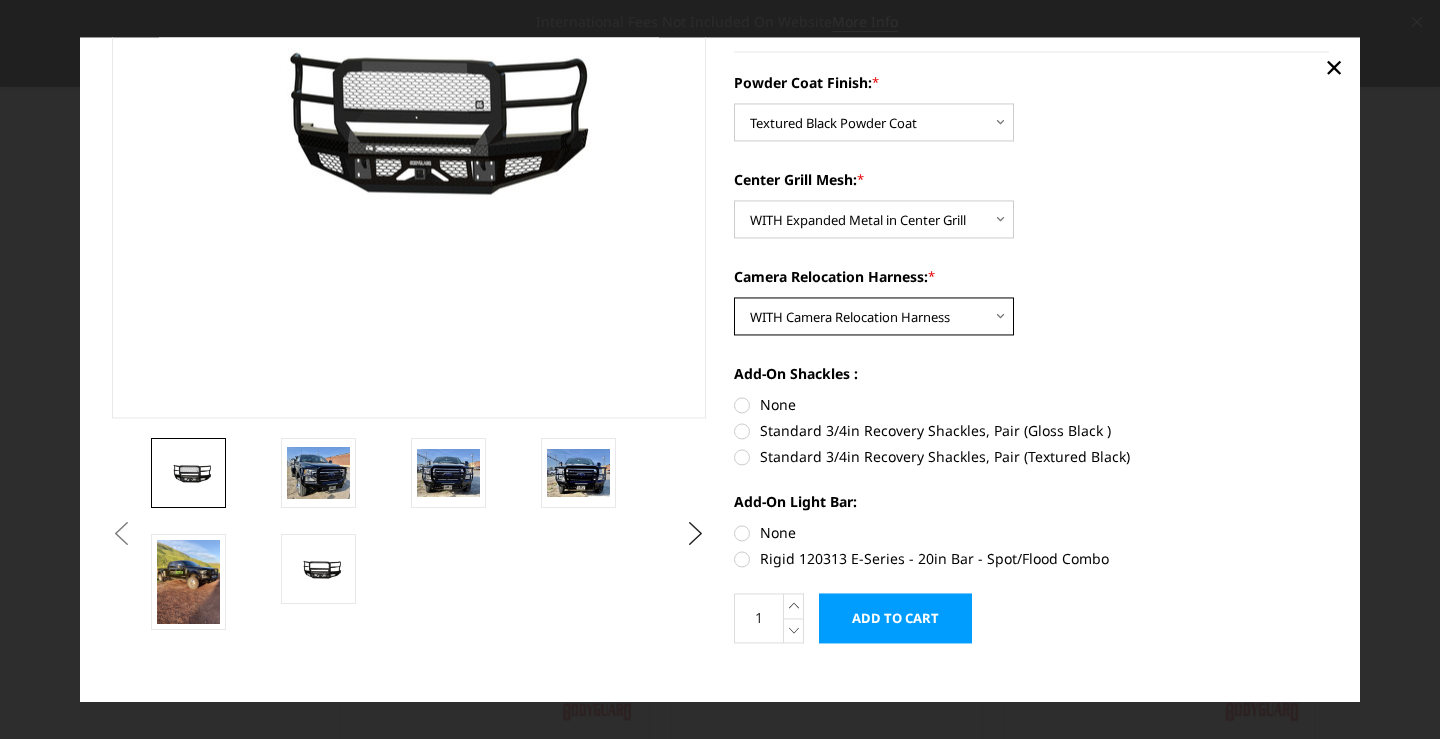 click on "Choose Options
WITH Camera Relocation Harness
WITHOUT Camera Relocation Harness" at bounding box center [874, 316] 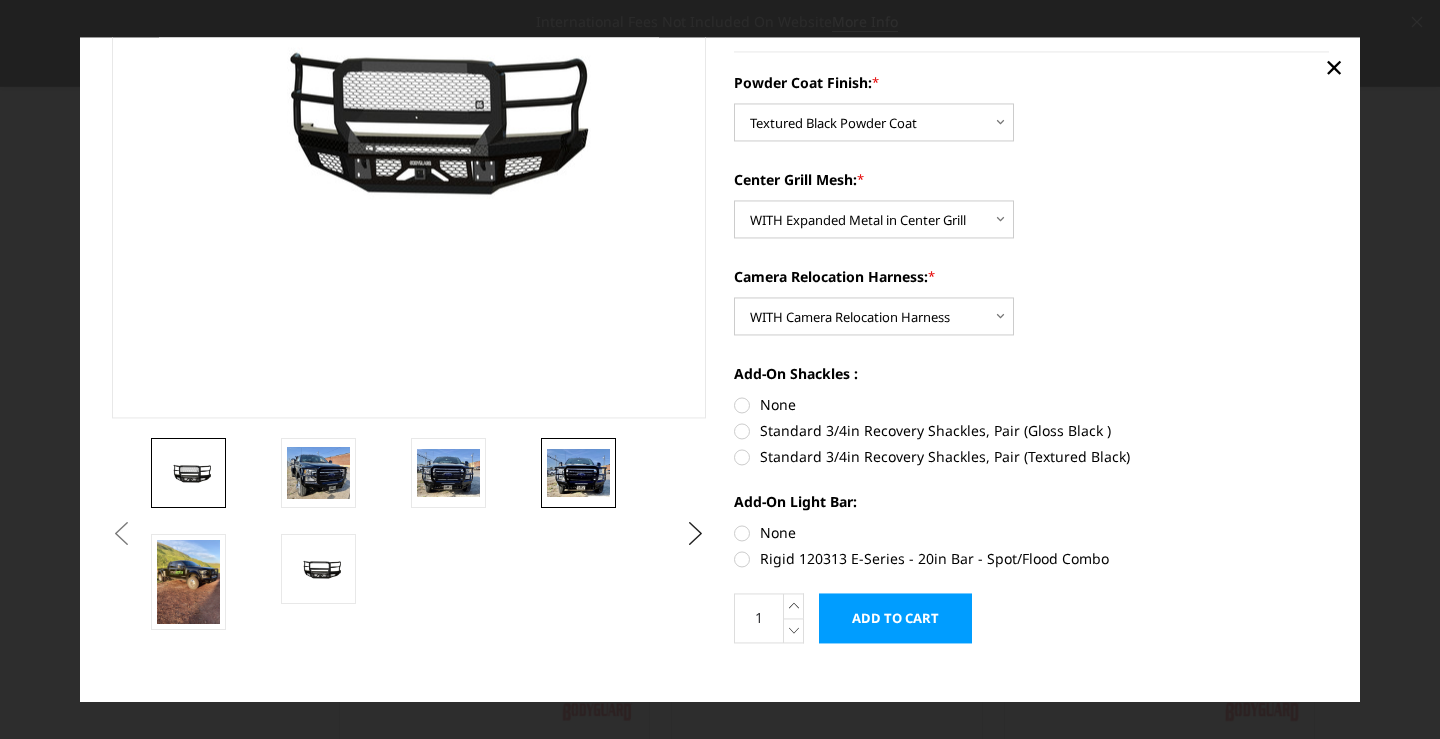 click at bounding box center [578, 474] 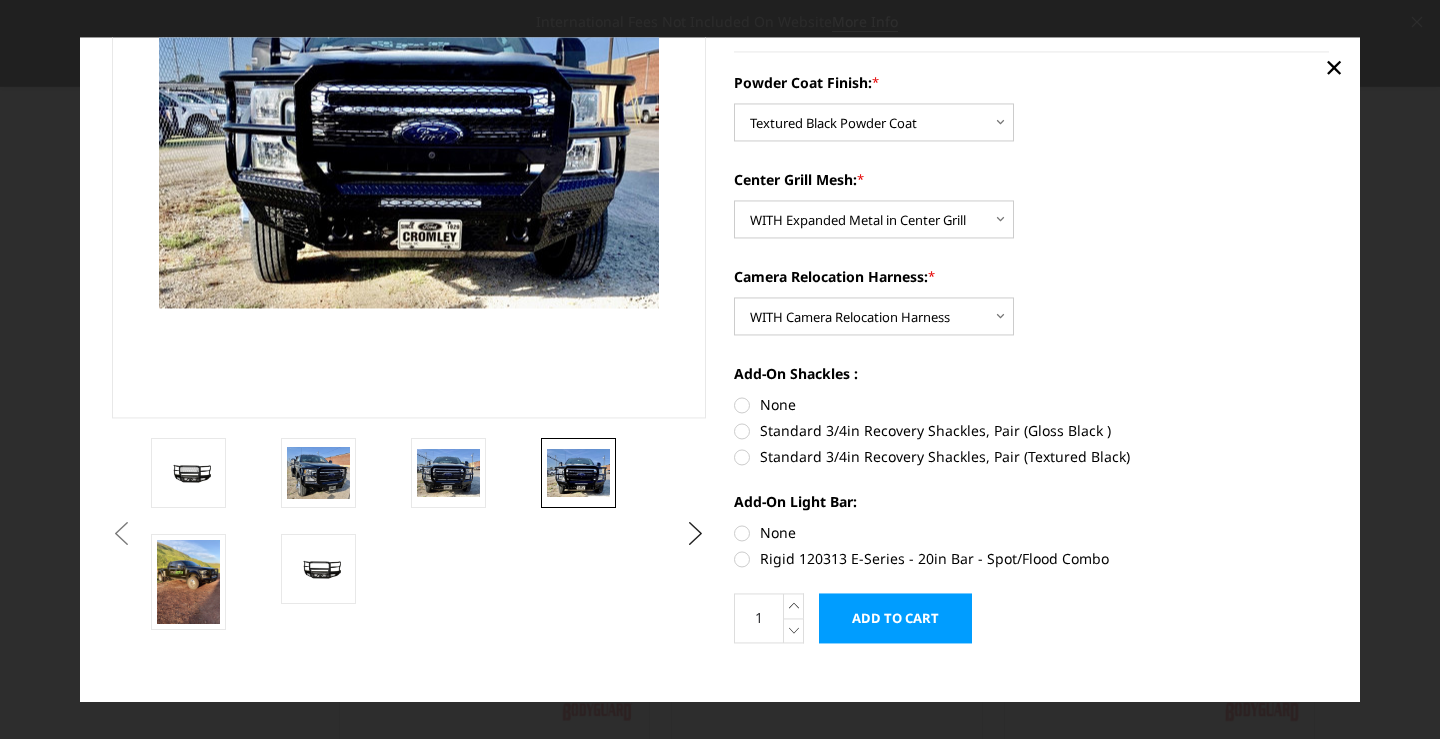 scroll, scrollTop: 179, scrollLeft: 0, axis: vertical 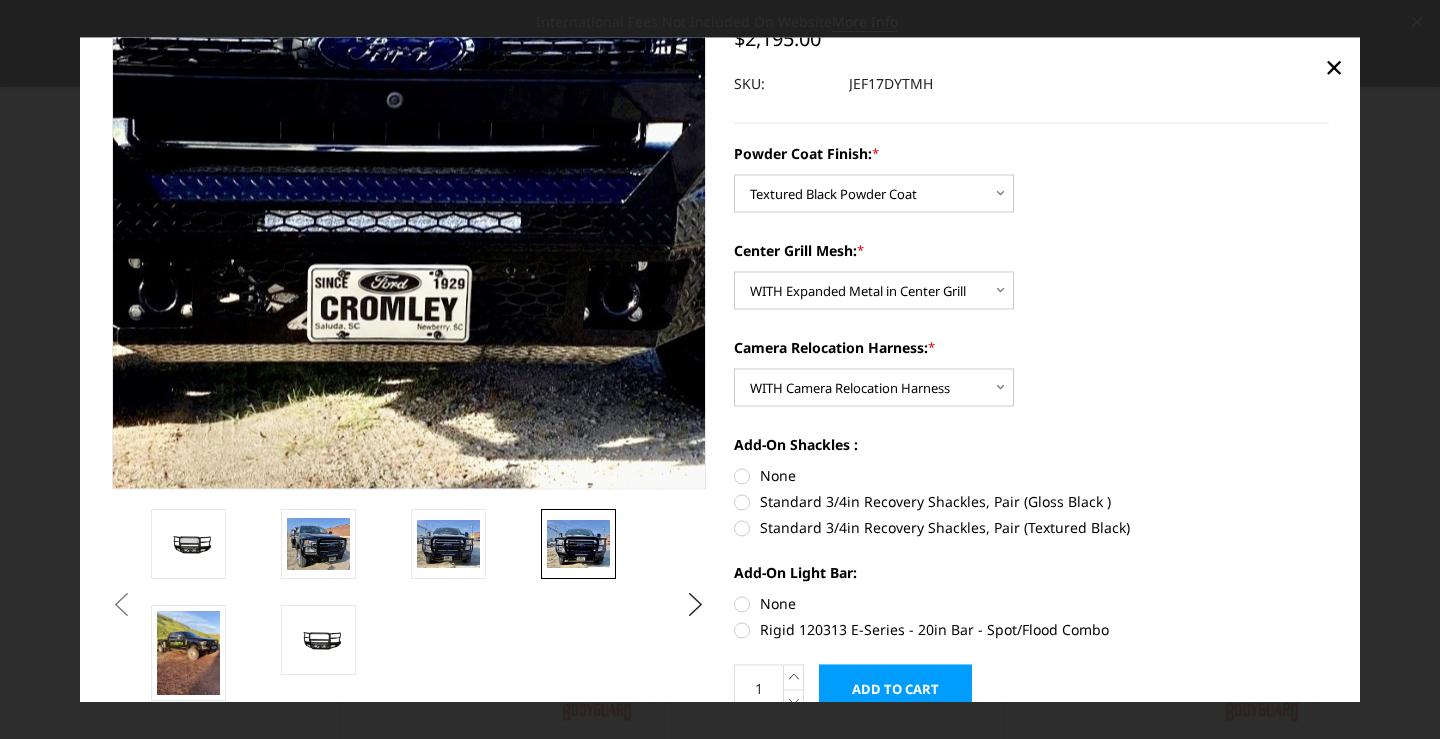 click at bounding box center (336, 7) 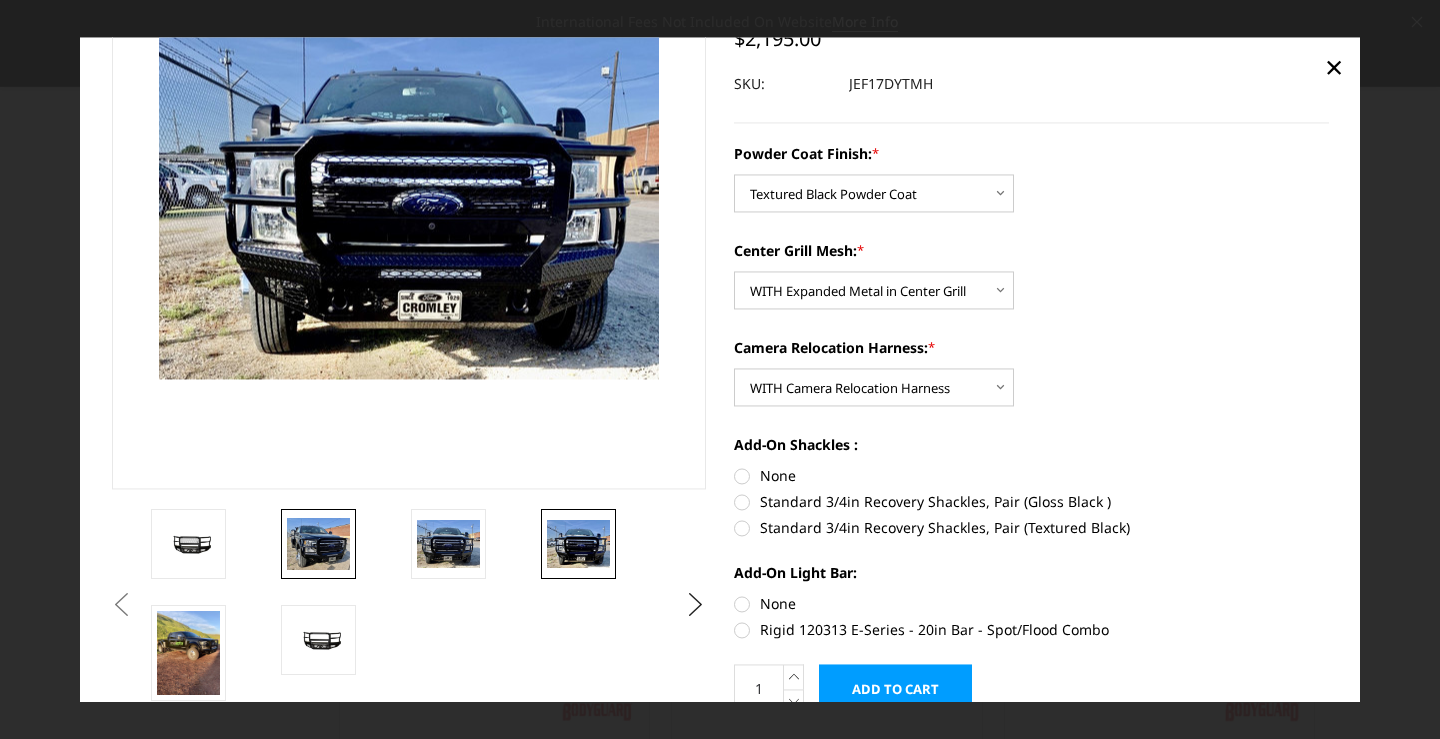 click at bounding box center [318, 544] 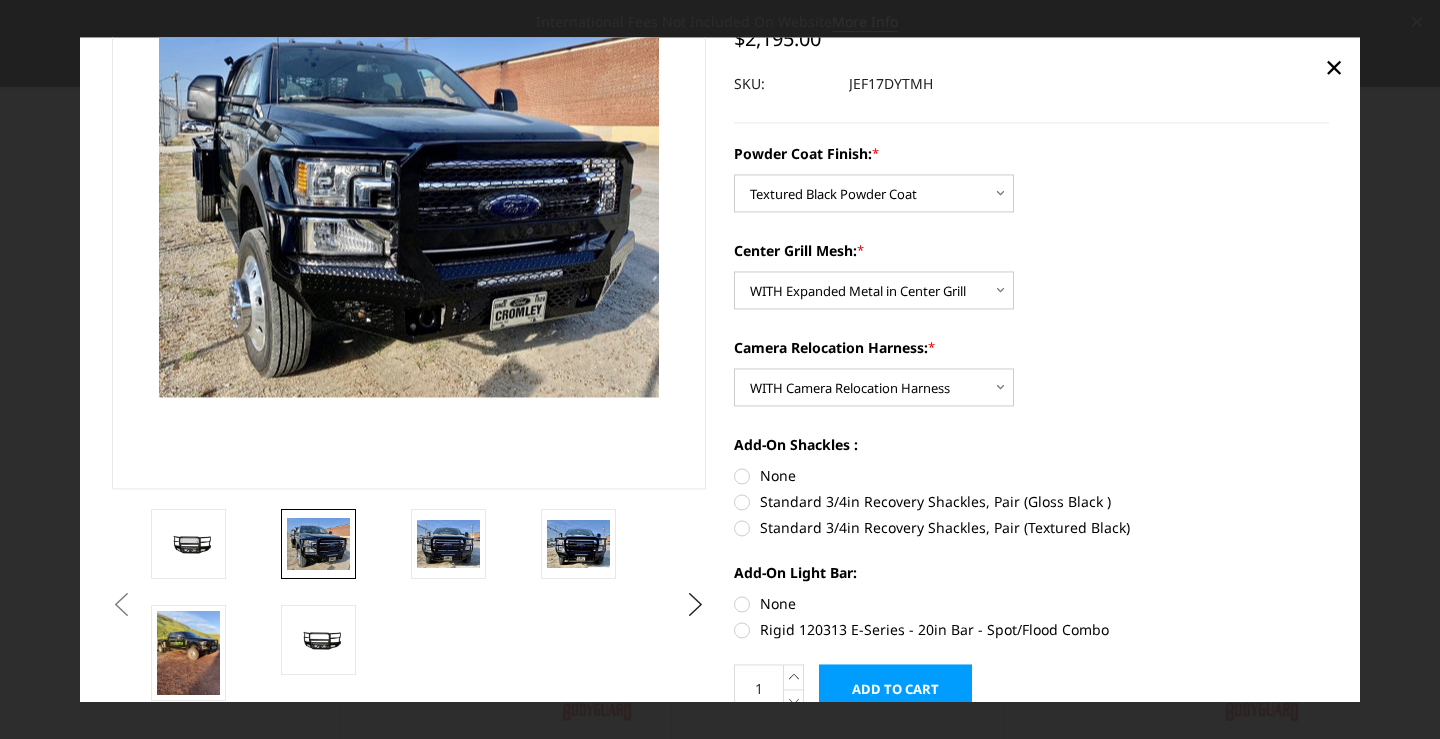 scroll, scrollTop: 161, scrollLeft: 0, axis: vertical 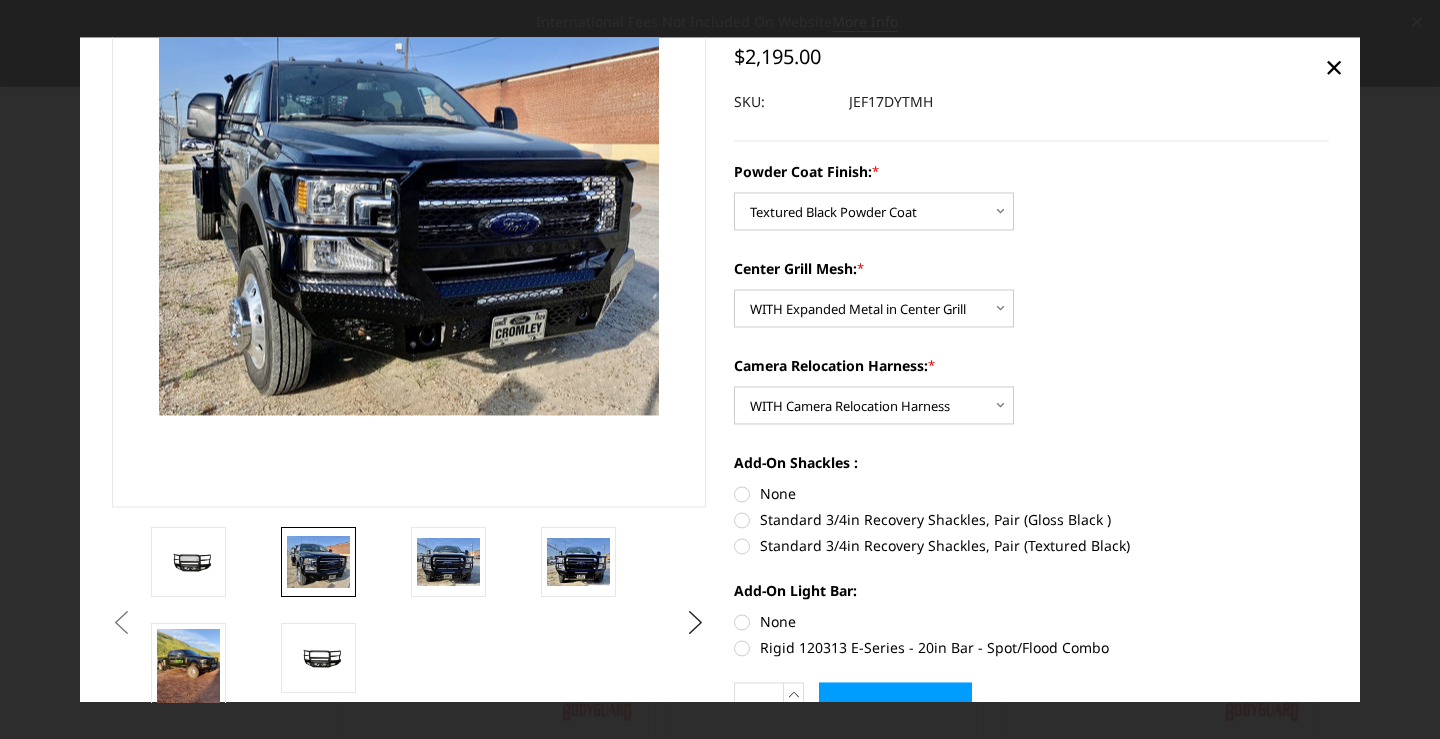 click at bounding box center (318, 562) 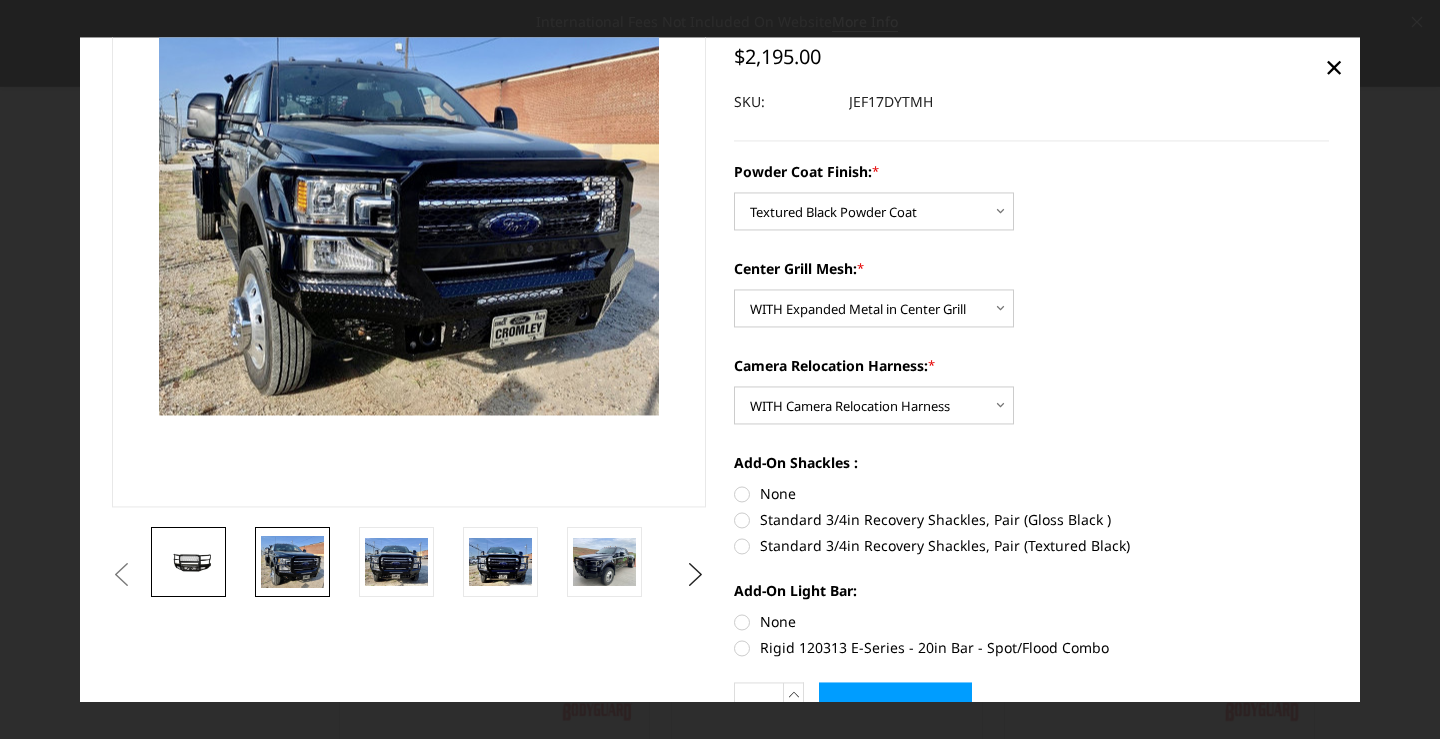 click at bounding box center [188, 562] 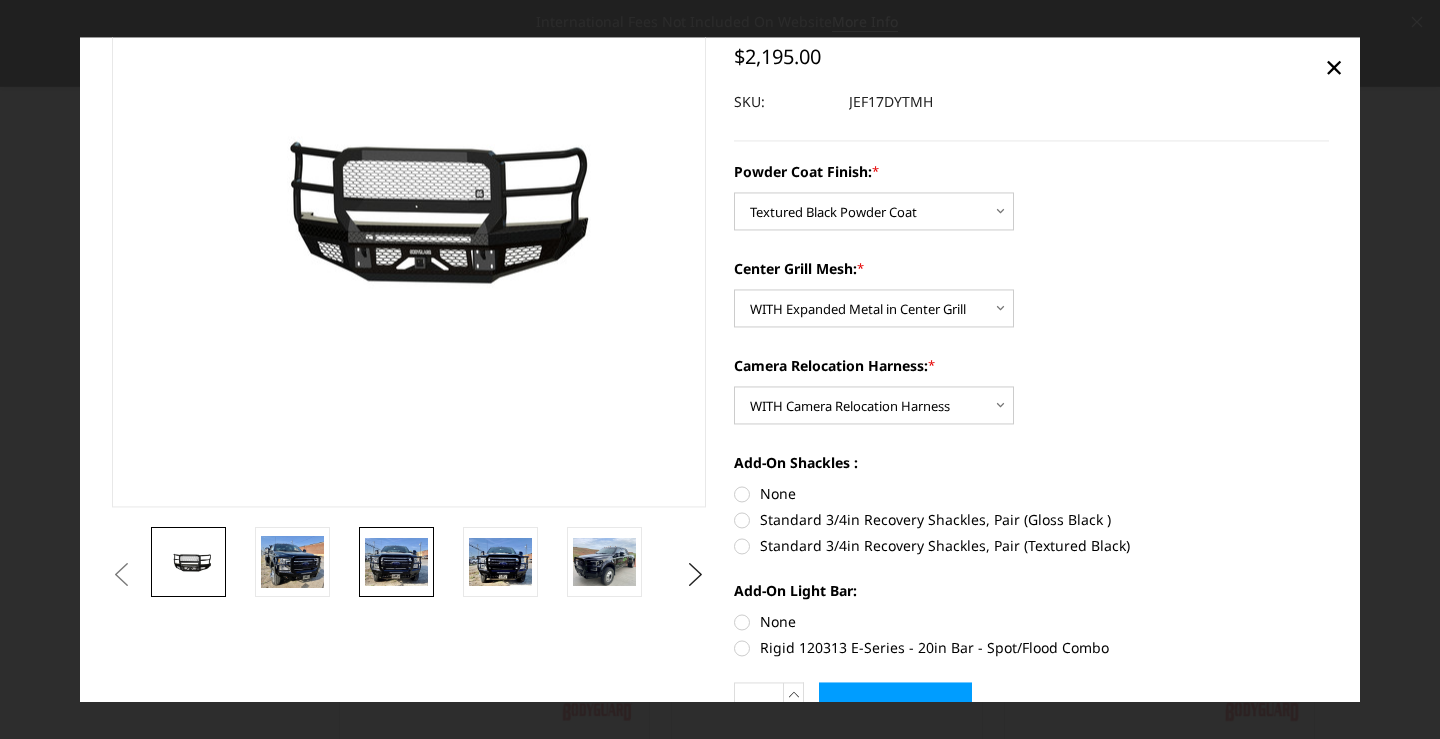 click at bounding box center (396, 562) 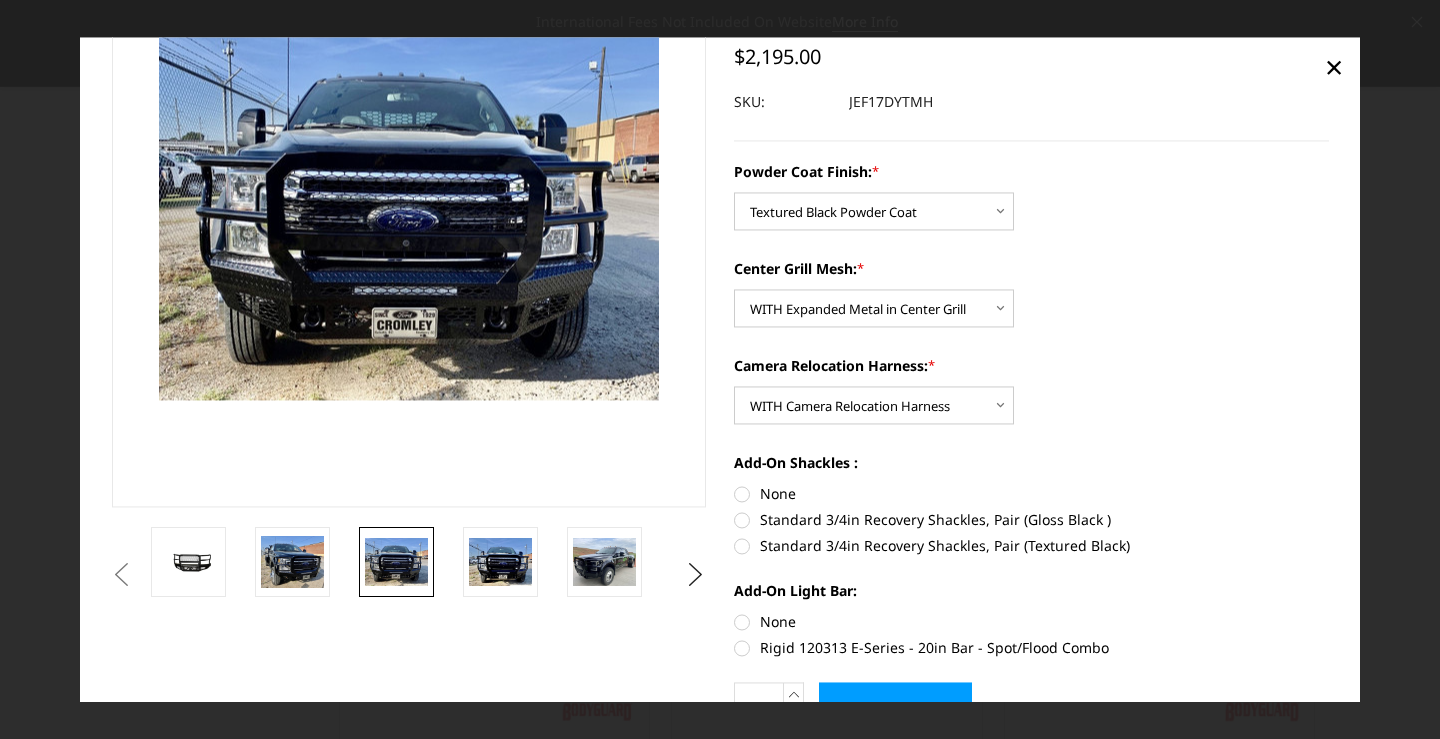 click at bounding box center (753, 402) 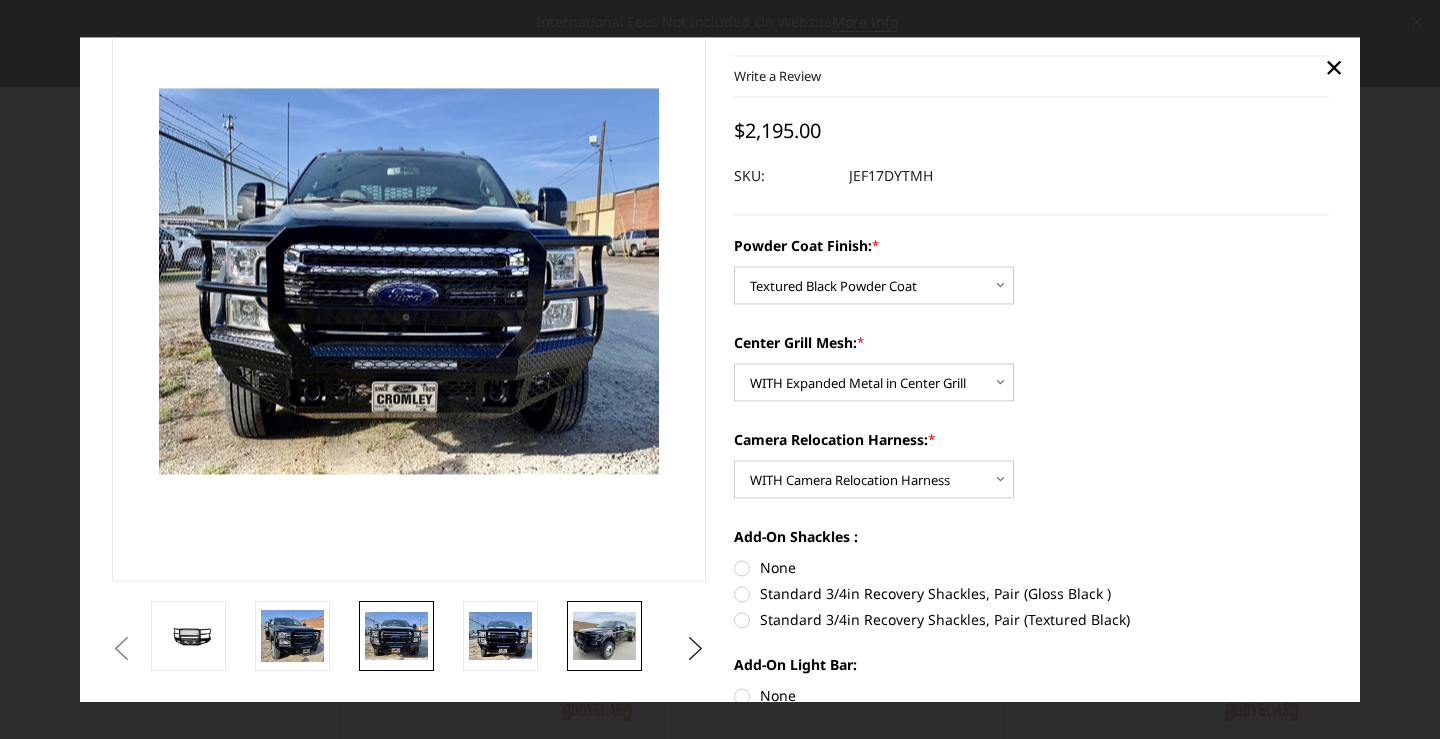 click at bounding box center (604, 636) 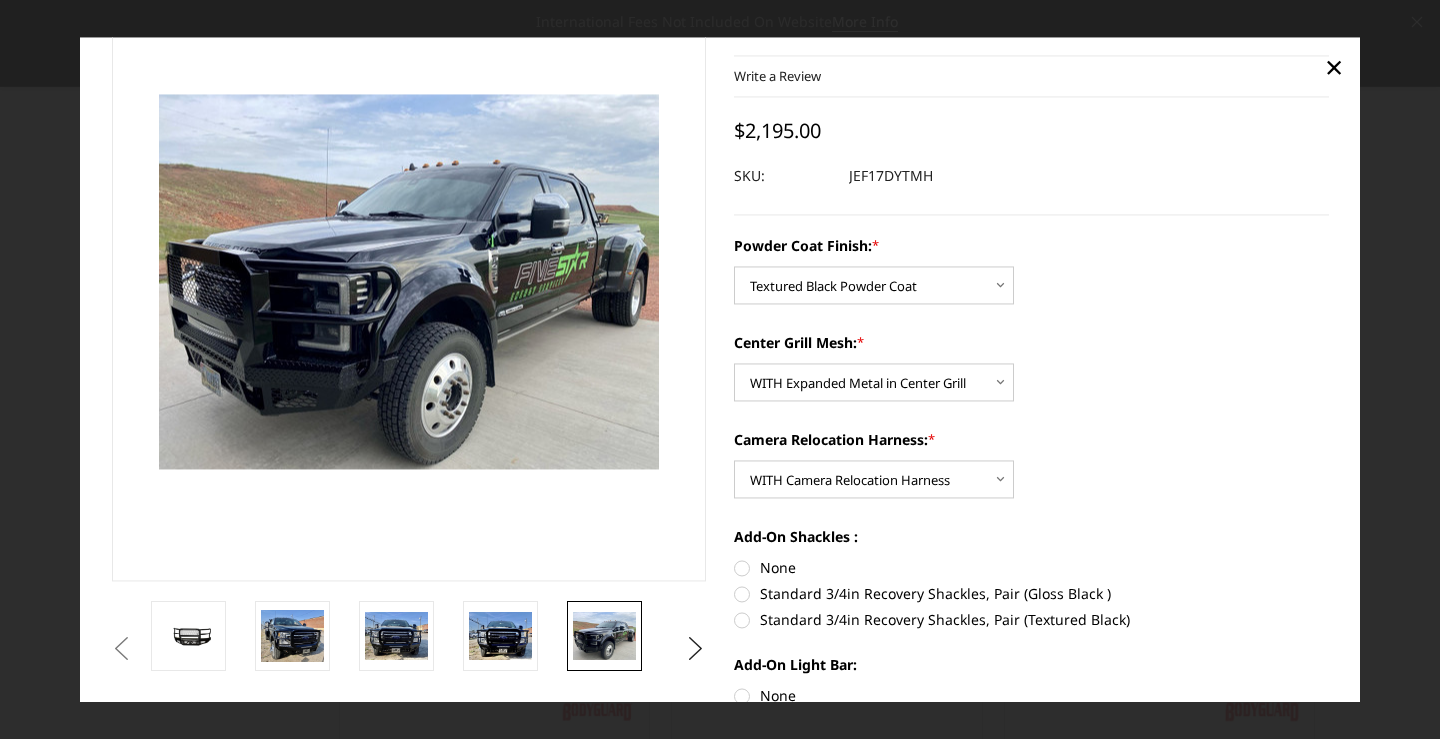 scroll, scrollTop: 92, scrollLeft: 0, axis: vertical 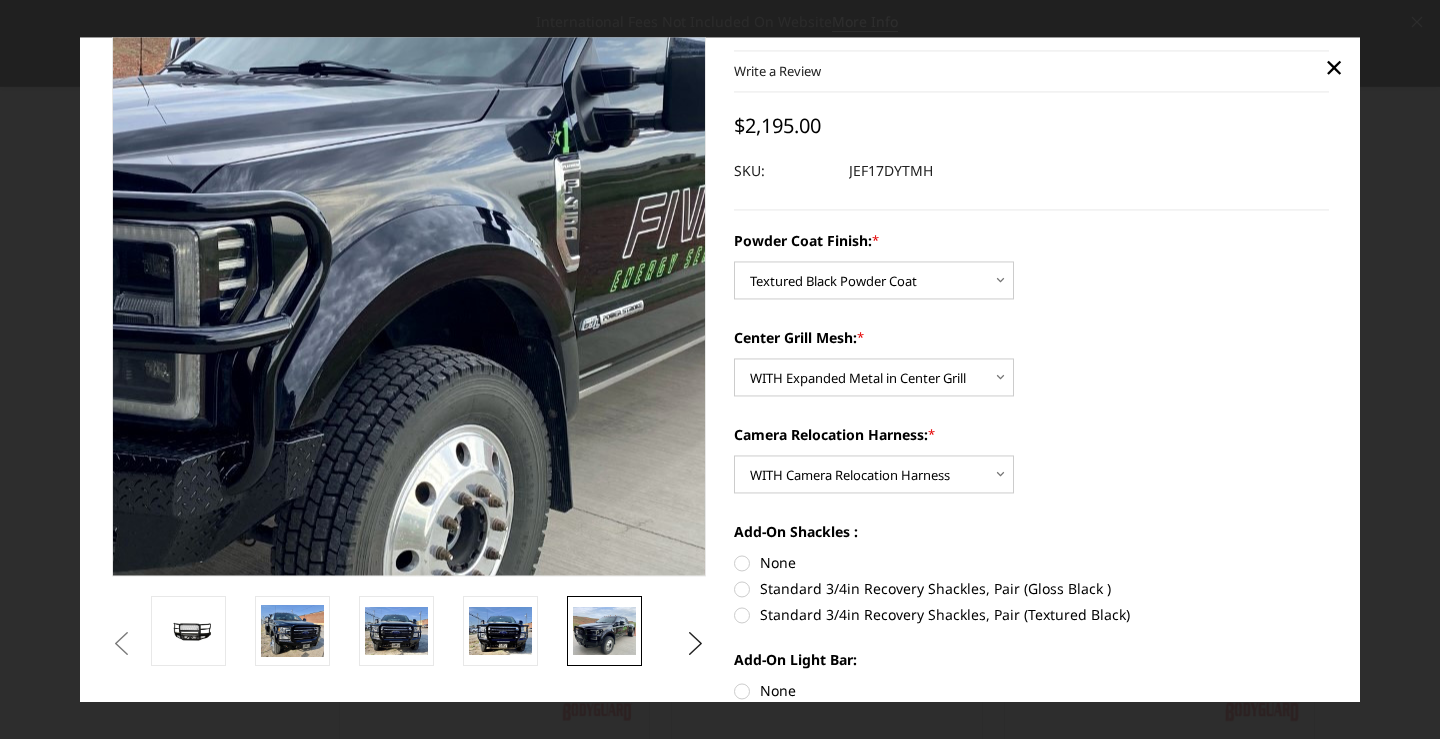 click at bounding box center (352, 243) 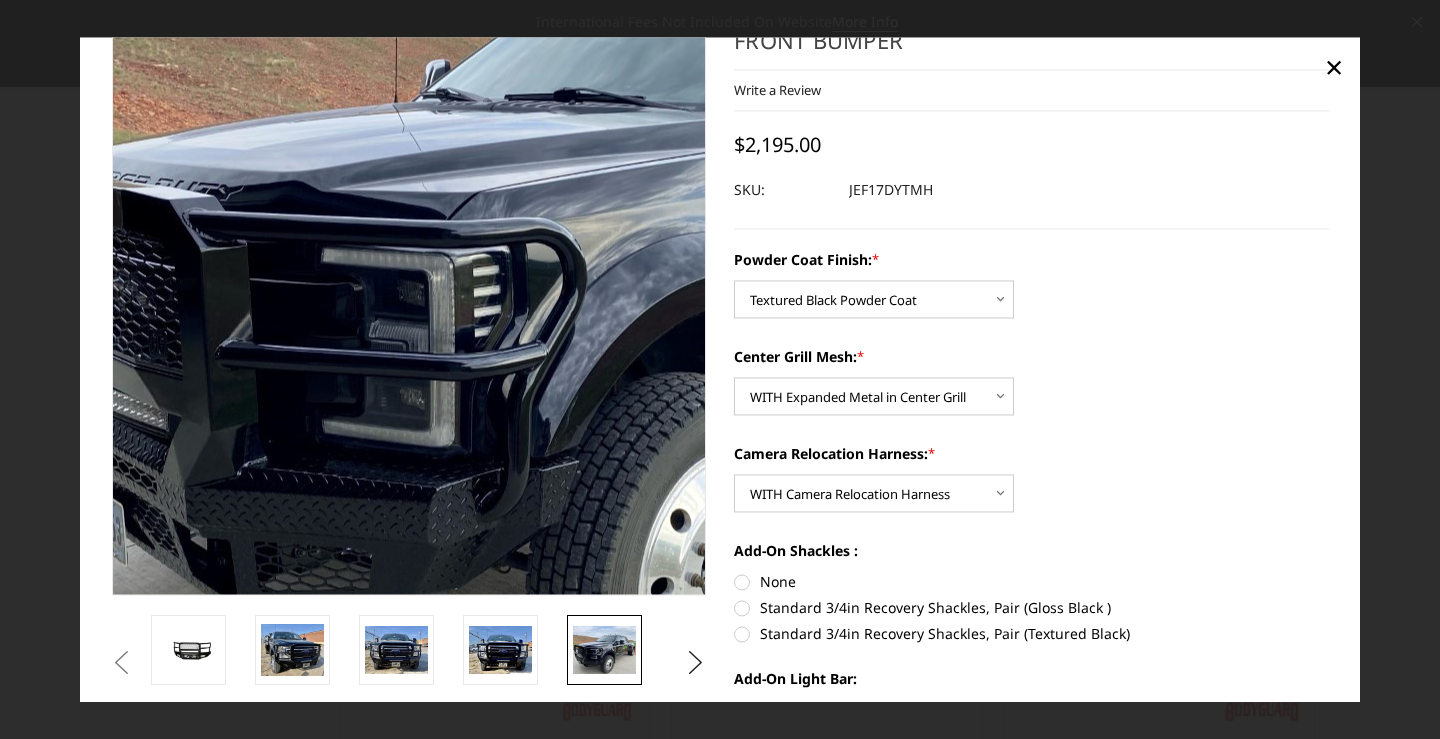 scroll, scrollTop: 67, scrollLeft: 0, axis: vertical 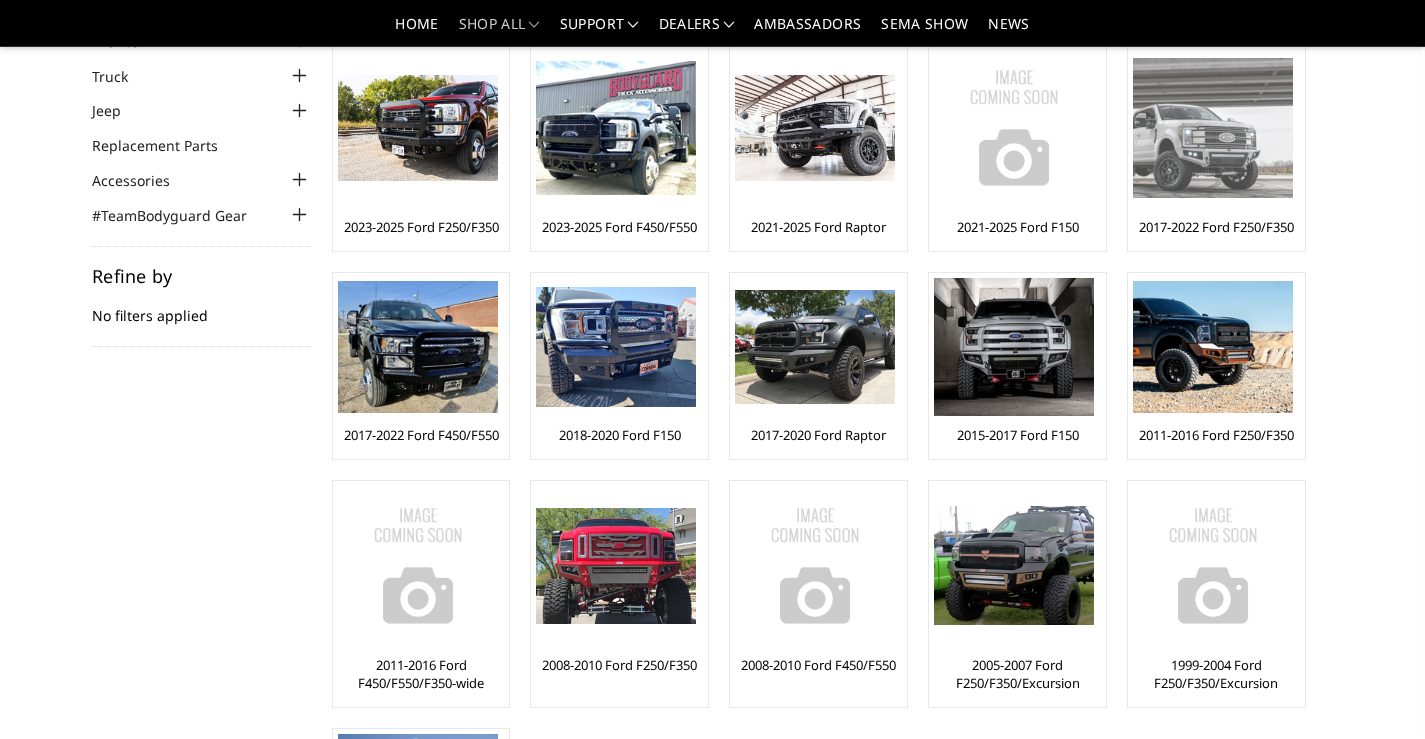 click at bounding box center (1213, 127) 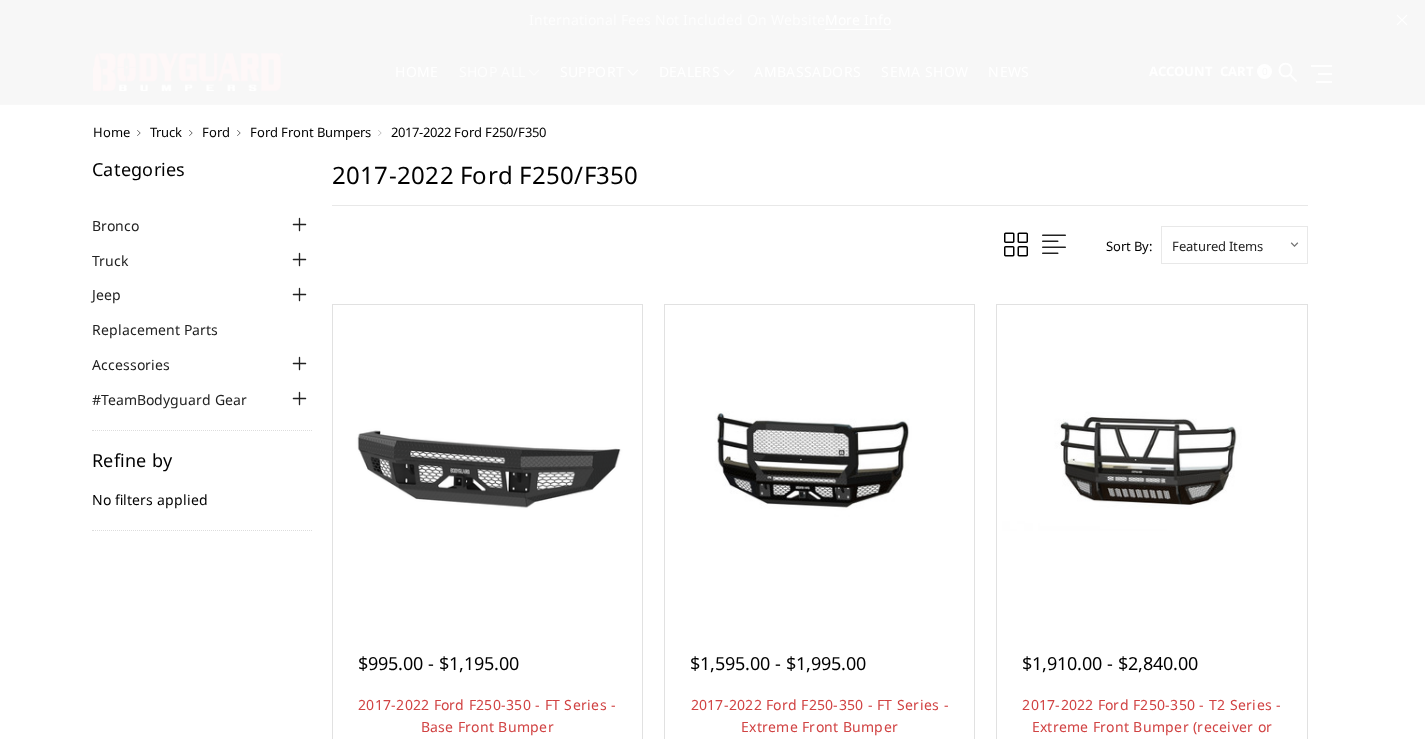 scroll, scrollTop: 0, scrollLeft: 0, axis: both 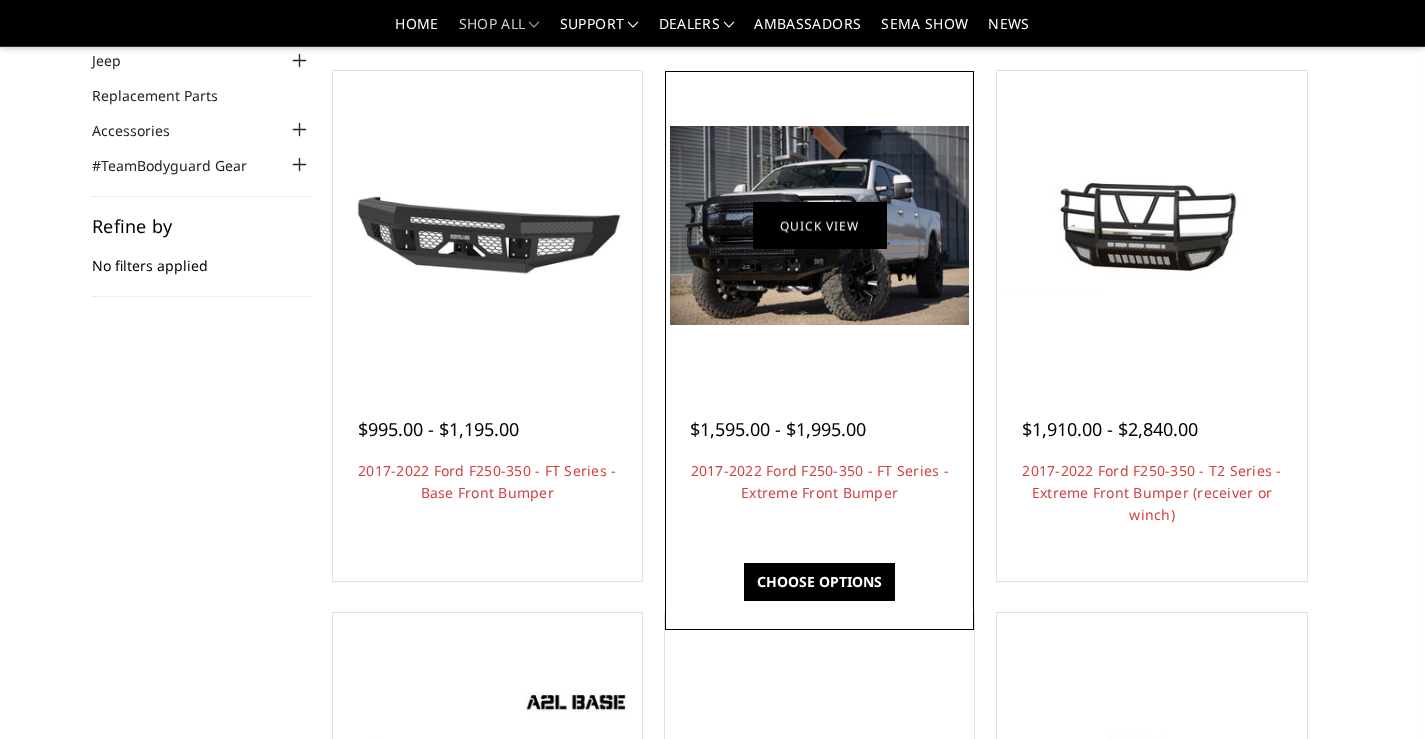 click on "Quick view" at bounding box center (820, 225) 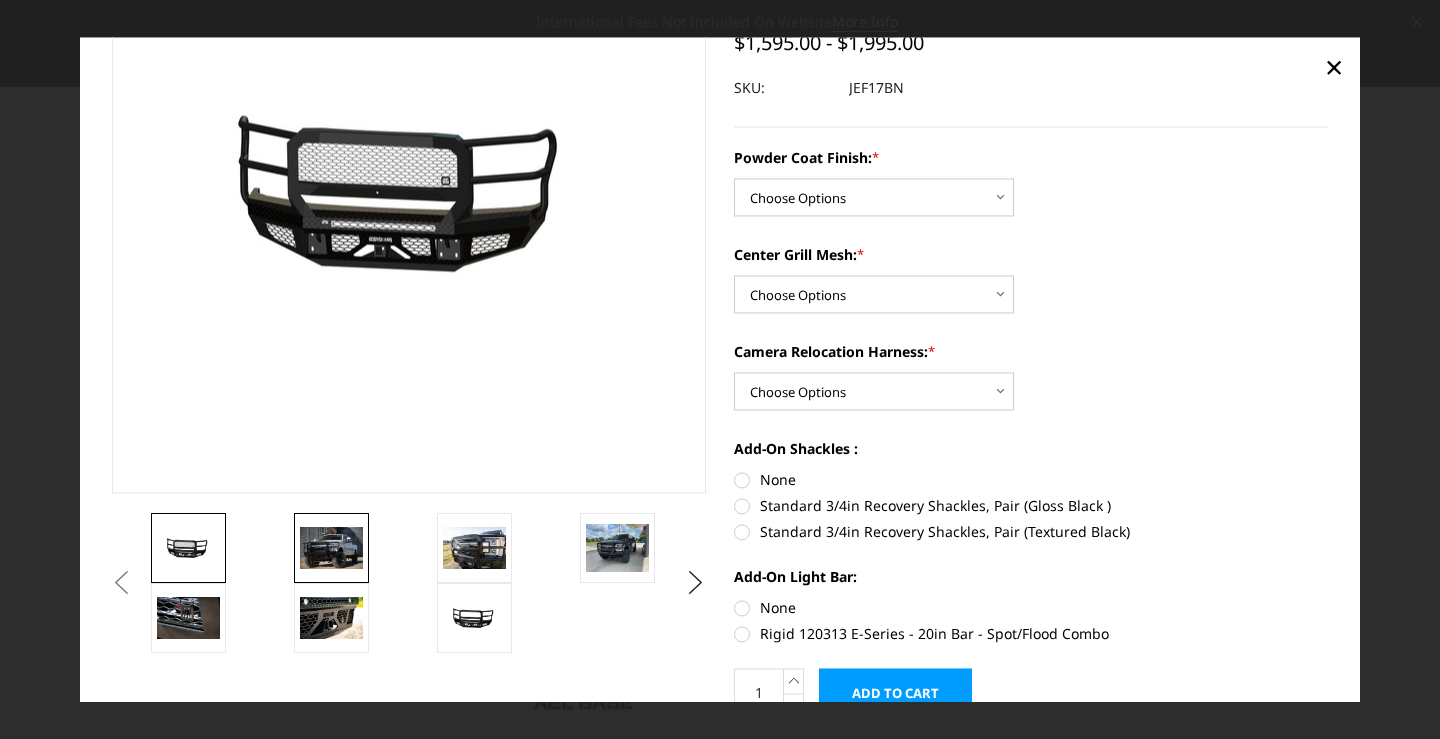 click at bounding box center (331, 548) 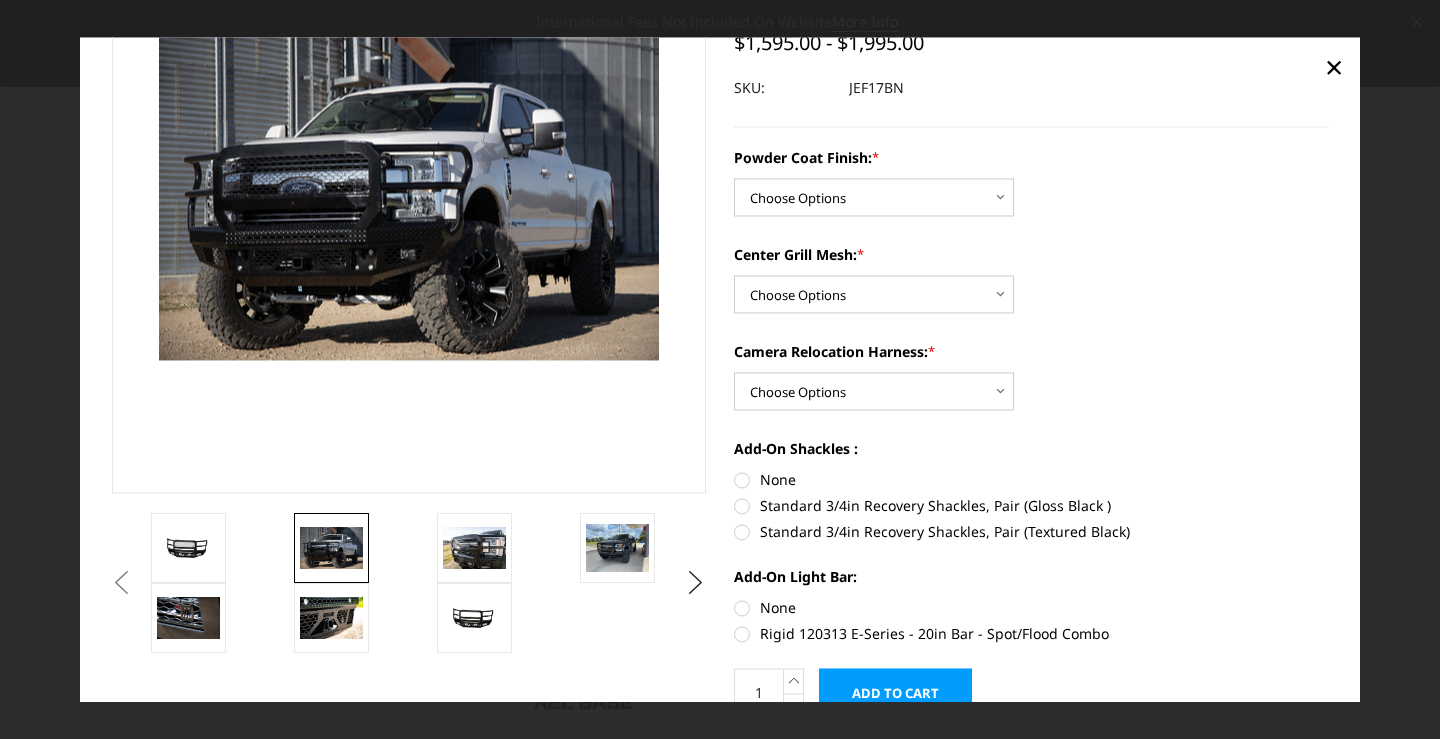 scroll, scrollTop: 127, scrollLeft: 0, axis: vertical 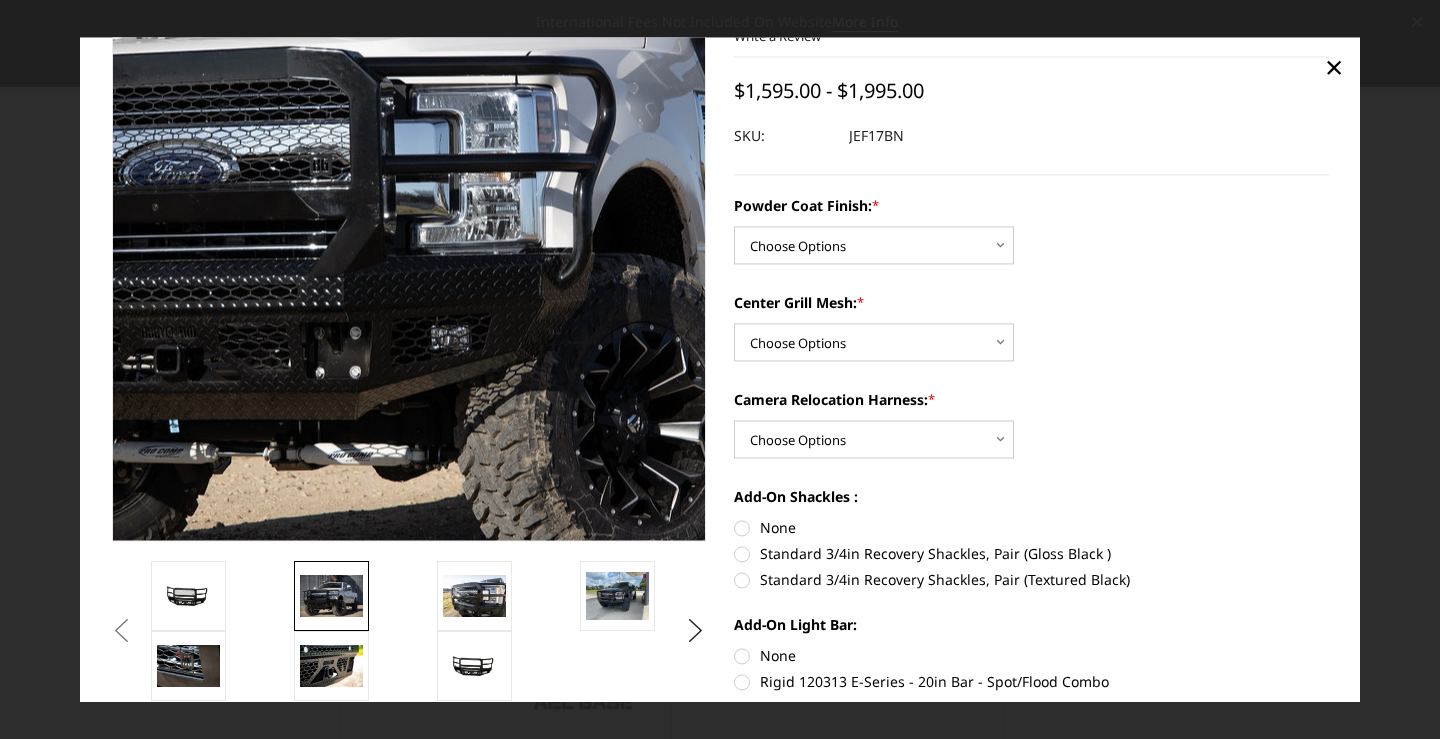 click at bounding box center [453, 183] 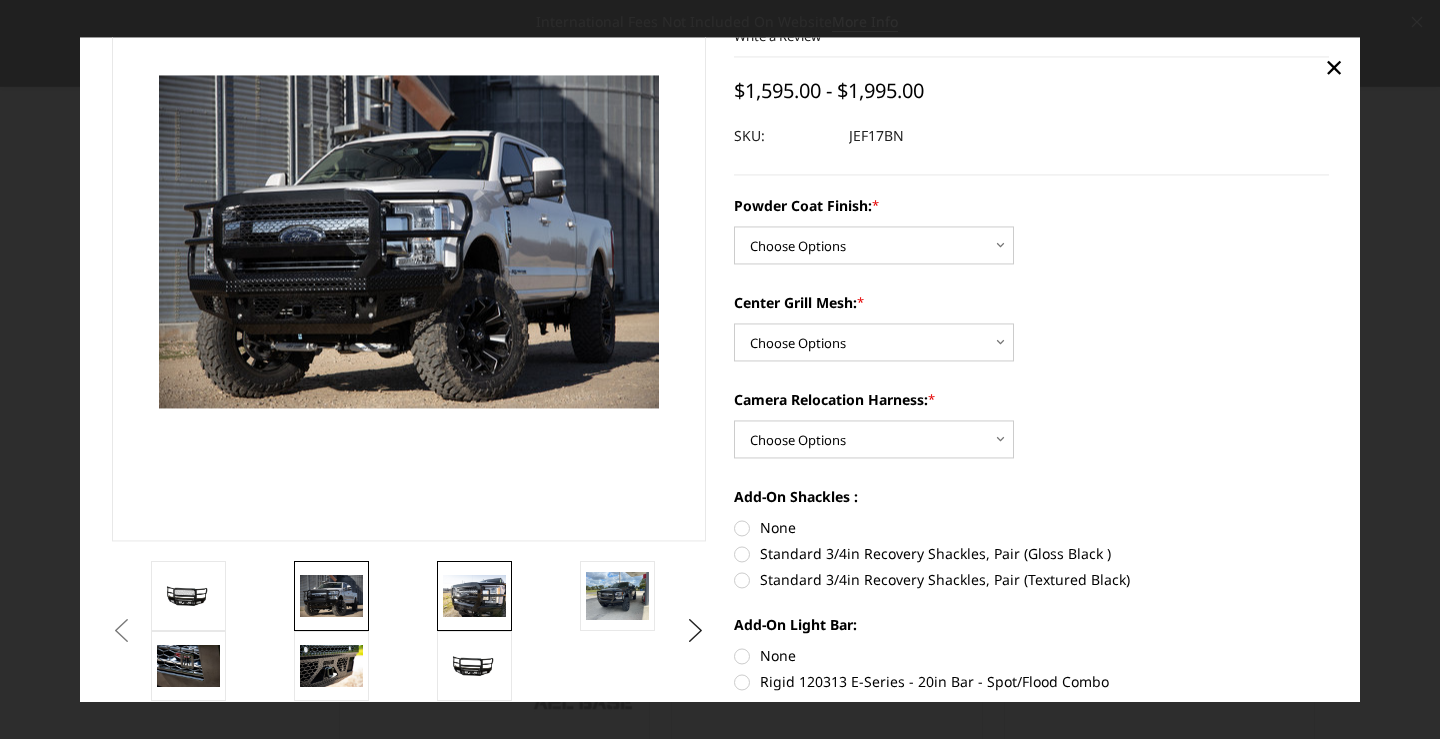 click at bounding box center (474, 596) 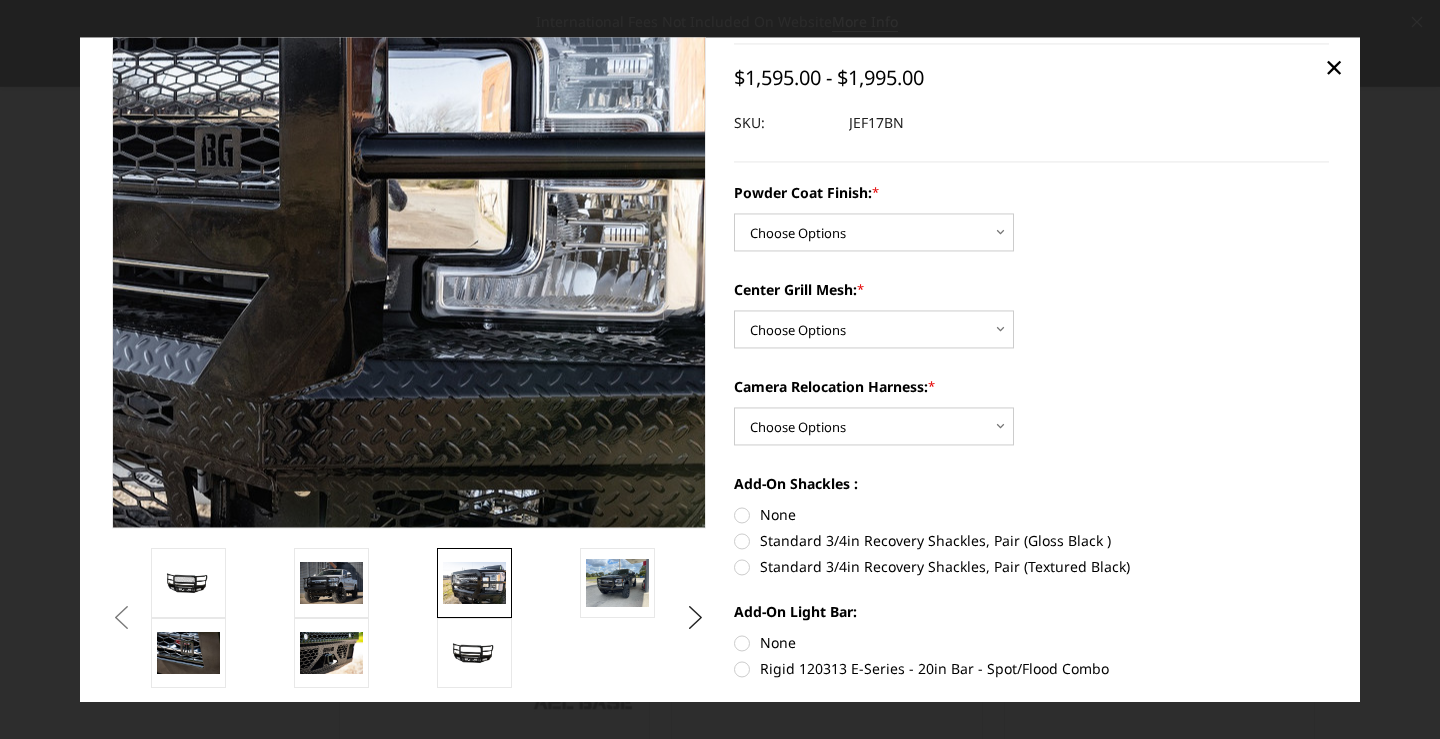 scroll, scrollTop: 150, scrollLeft: 0, axis: vertical 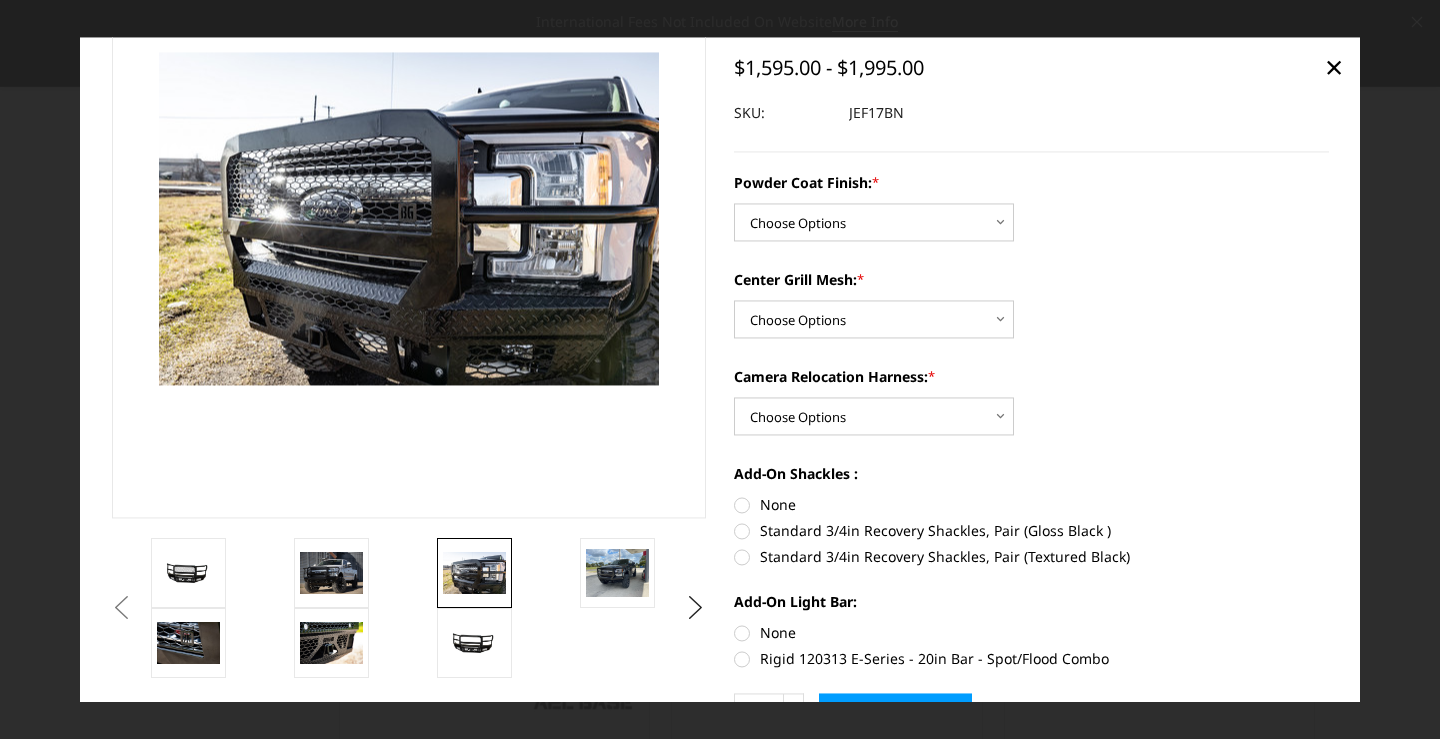 click at bounding box center (504, 573) 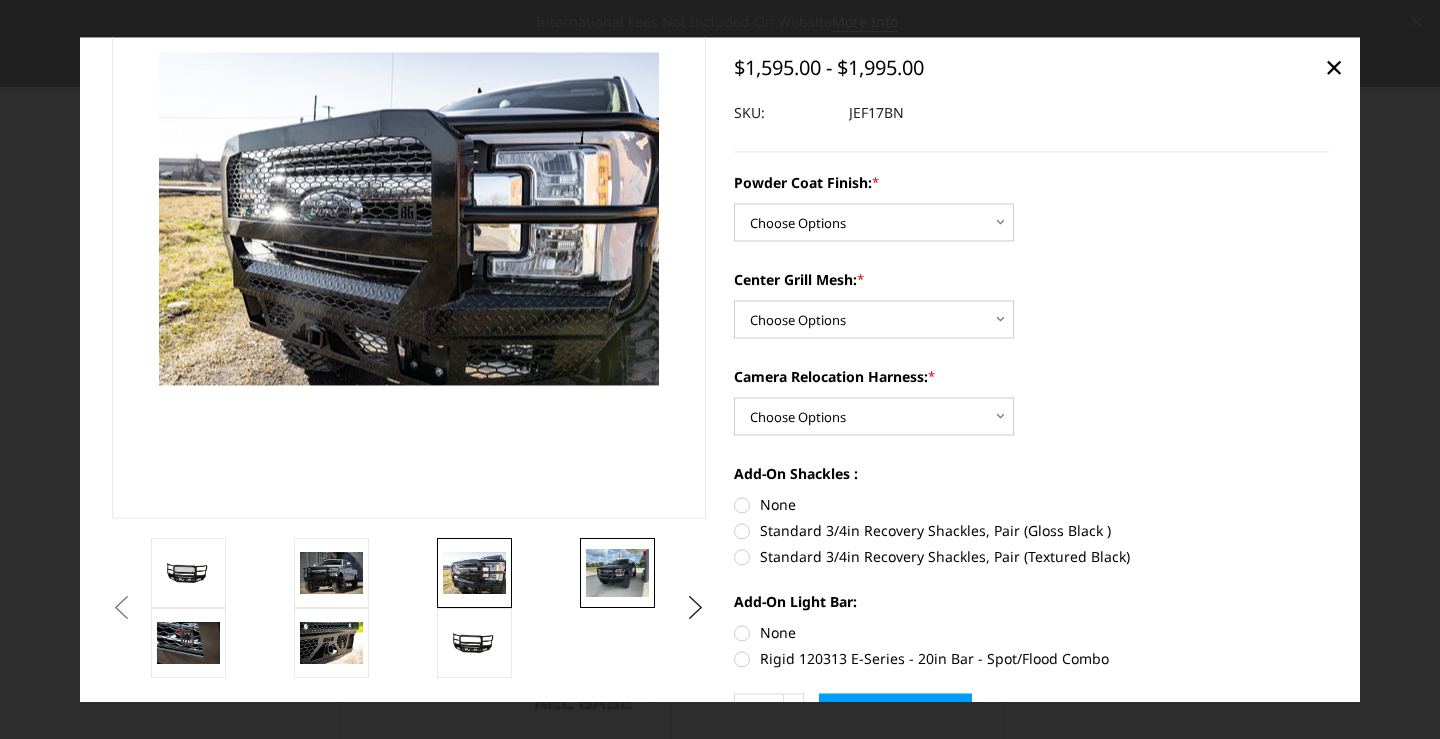 click at bounding box center (617, 573) 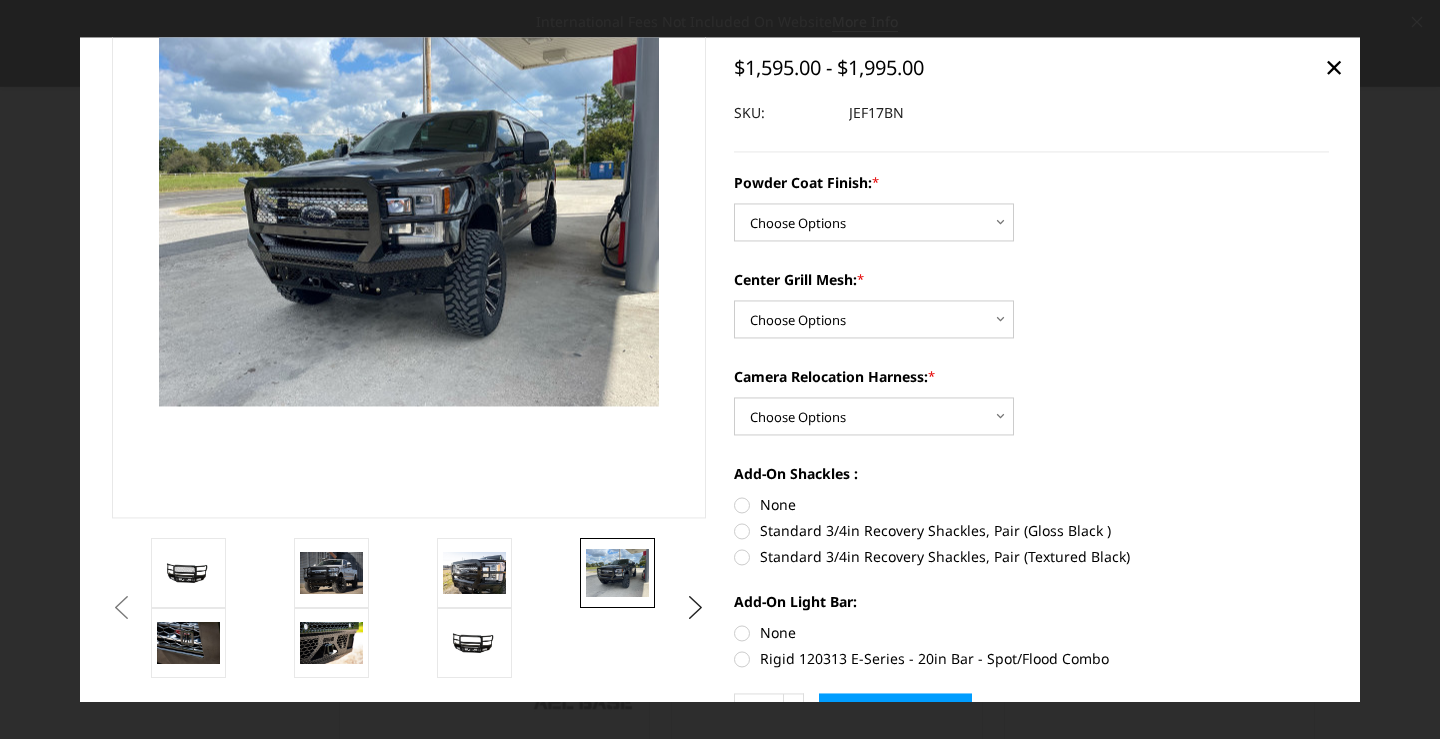 scroll, scrollTop: 129, scrollLeft: 0, axis: vertical 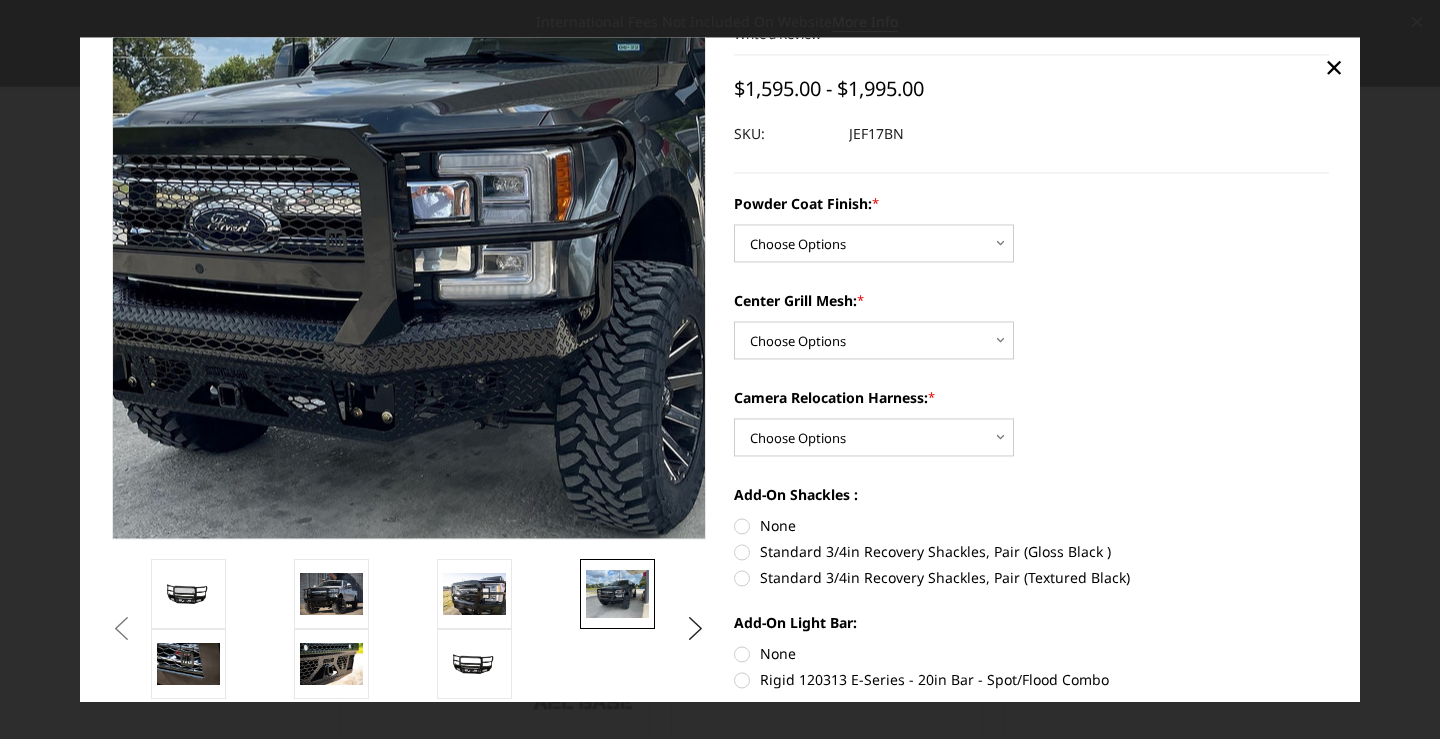 click at bounding box center (466, 234) 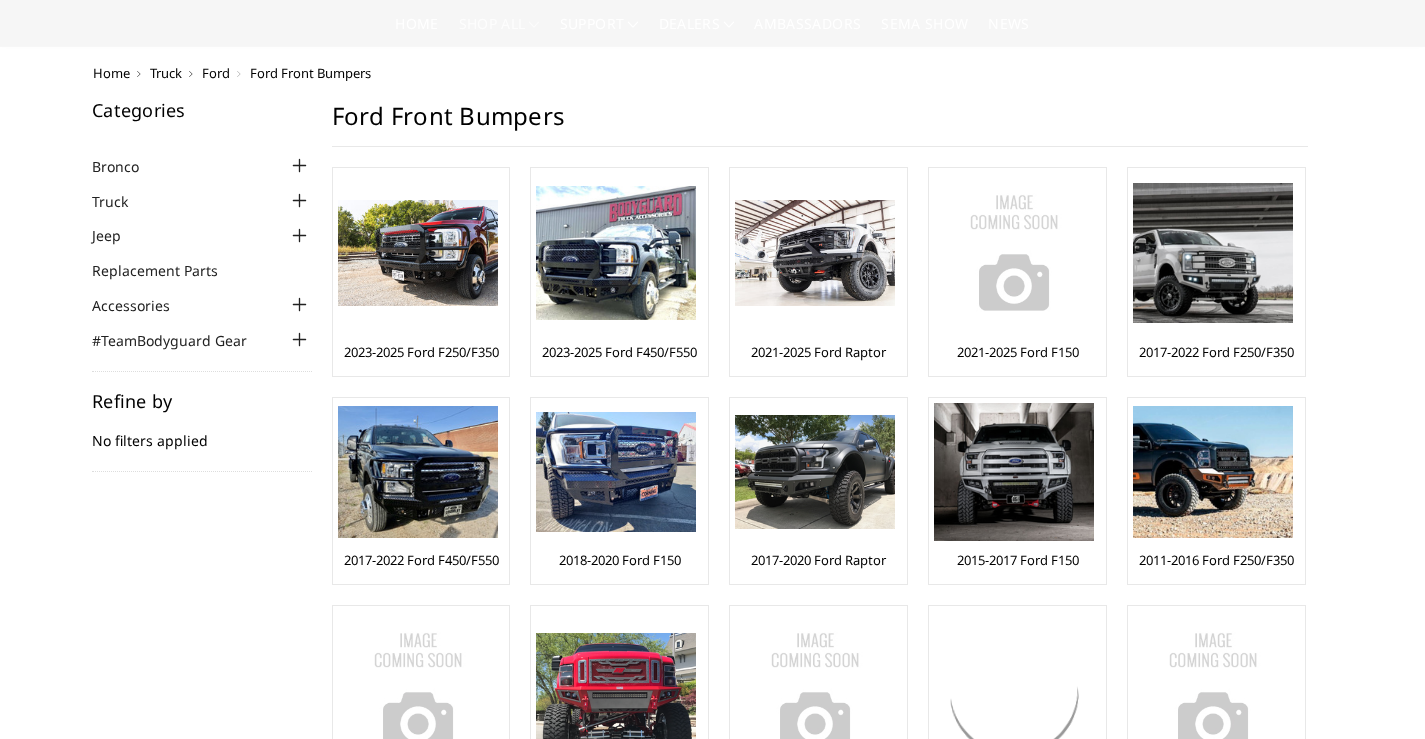 scroll, scrollTop: 125, scrollLeft: 0, axis: vertical 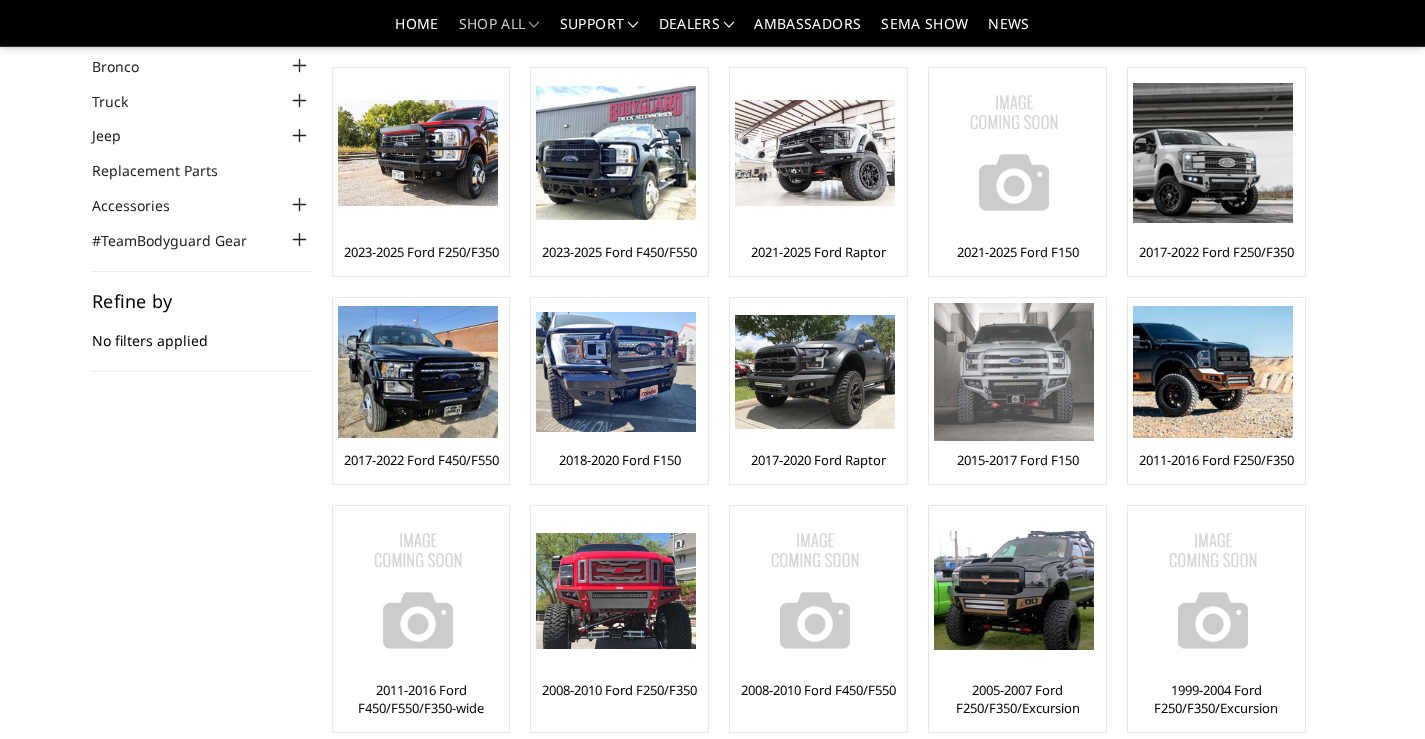 click at bounding box center (1014, 372) 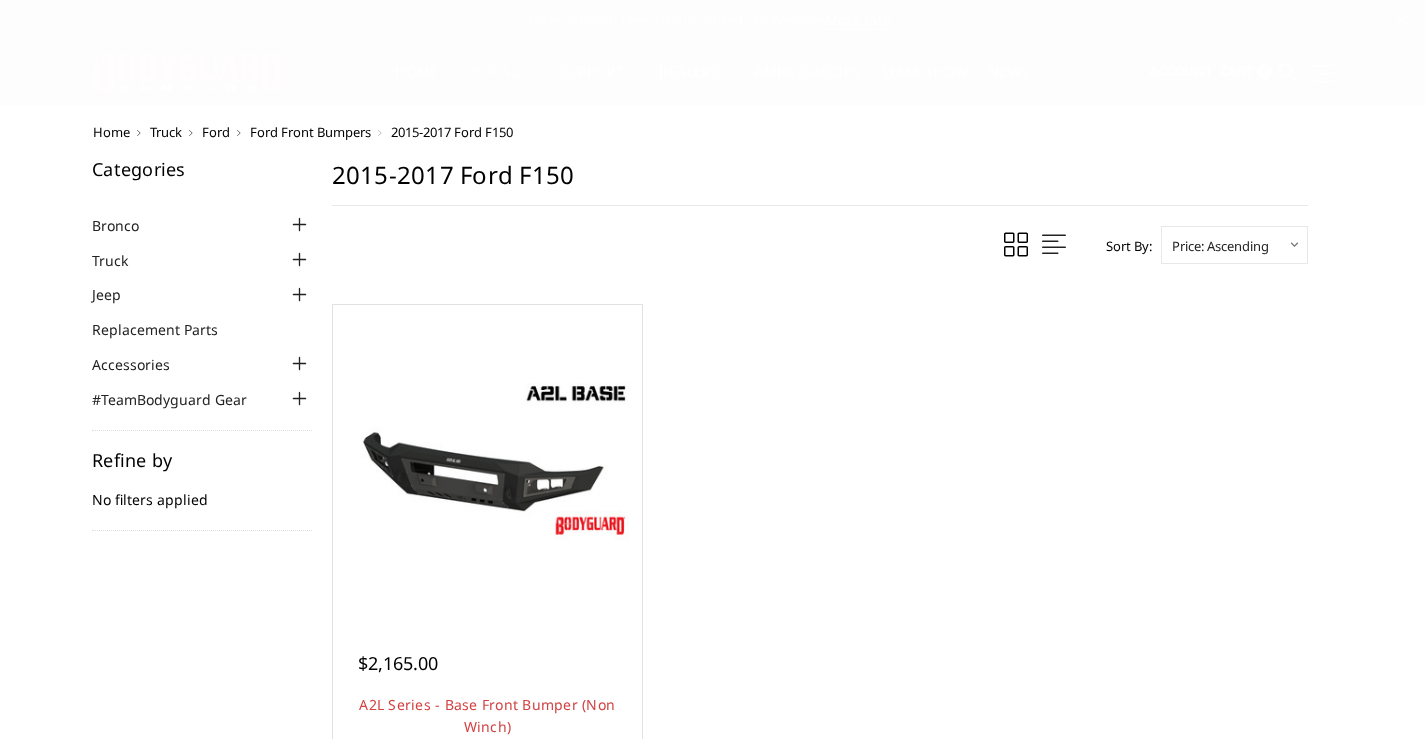 scroll, scrollTop: 0, scrollLeft: 0, axis: both 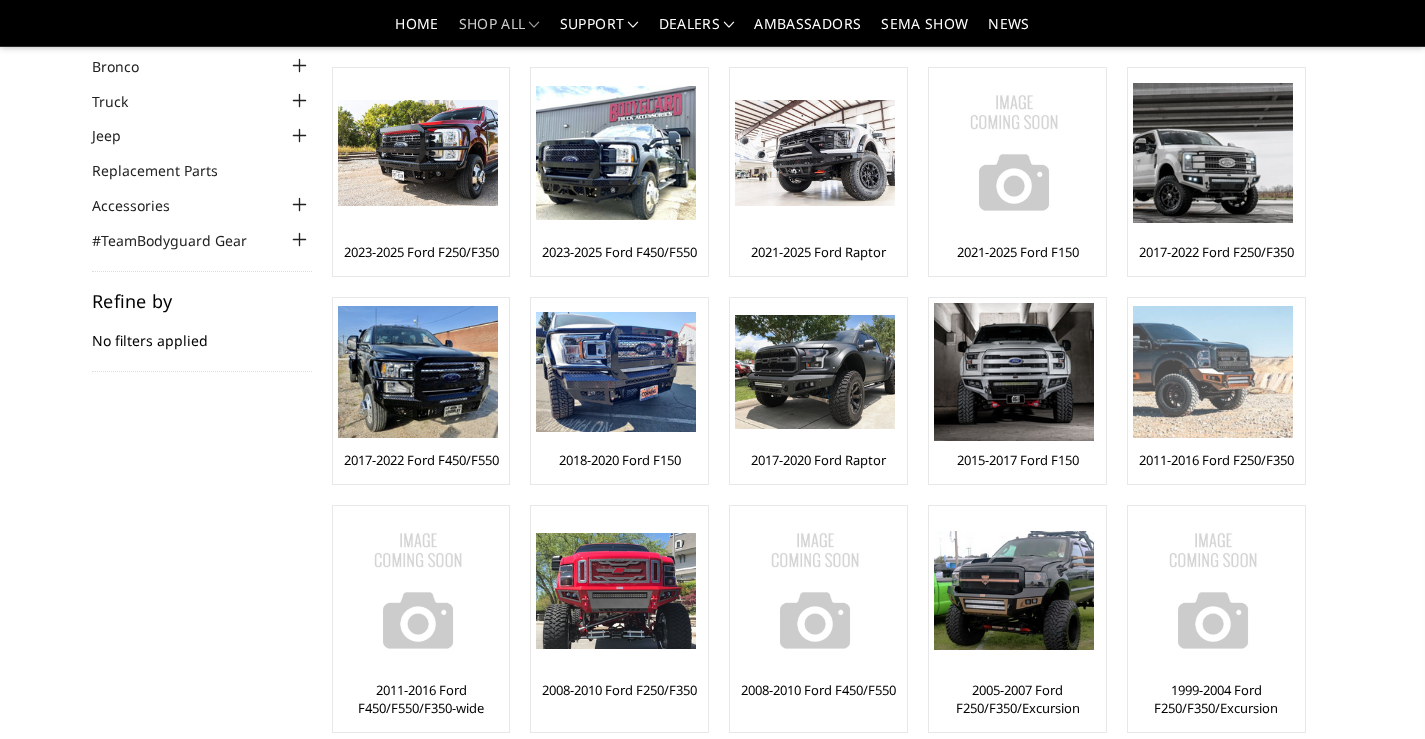 click at bounding box center [1213, 372] 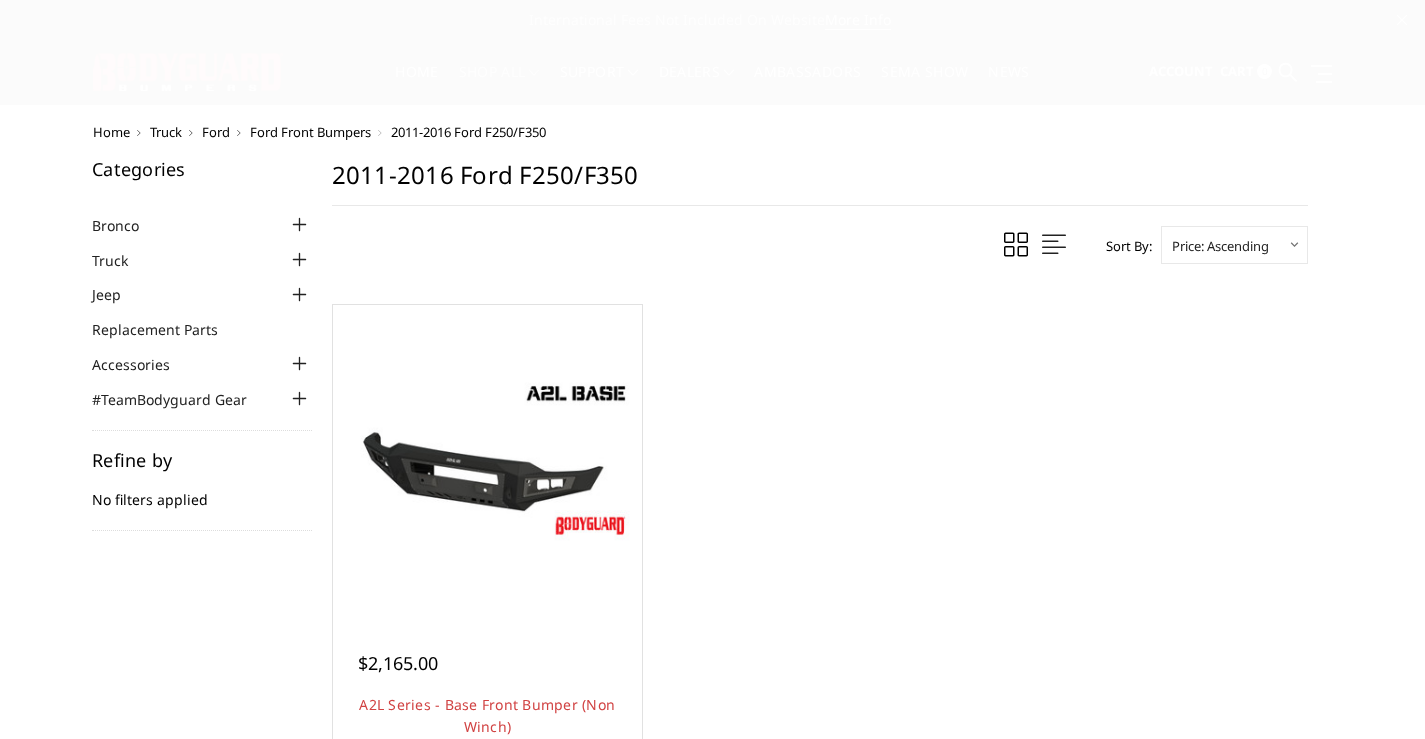 scroll, scrollTop: 0, scrollLeft: 0, axis: both 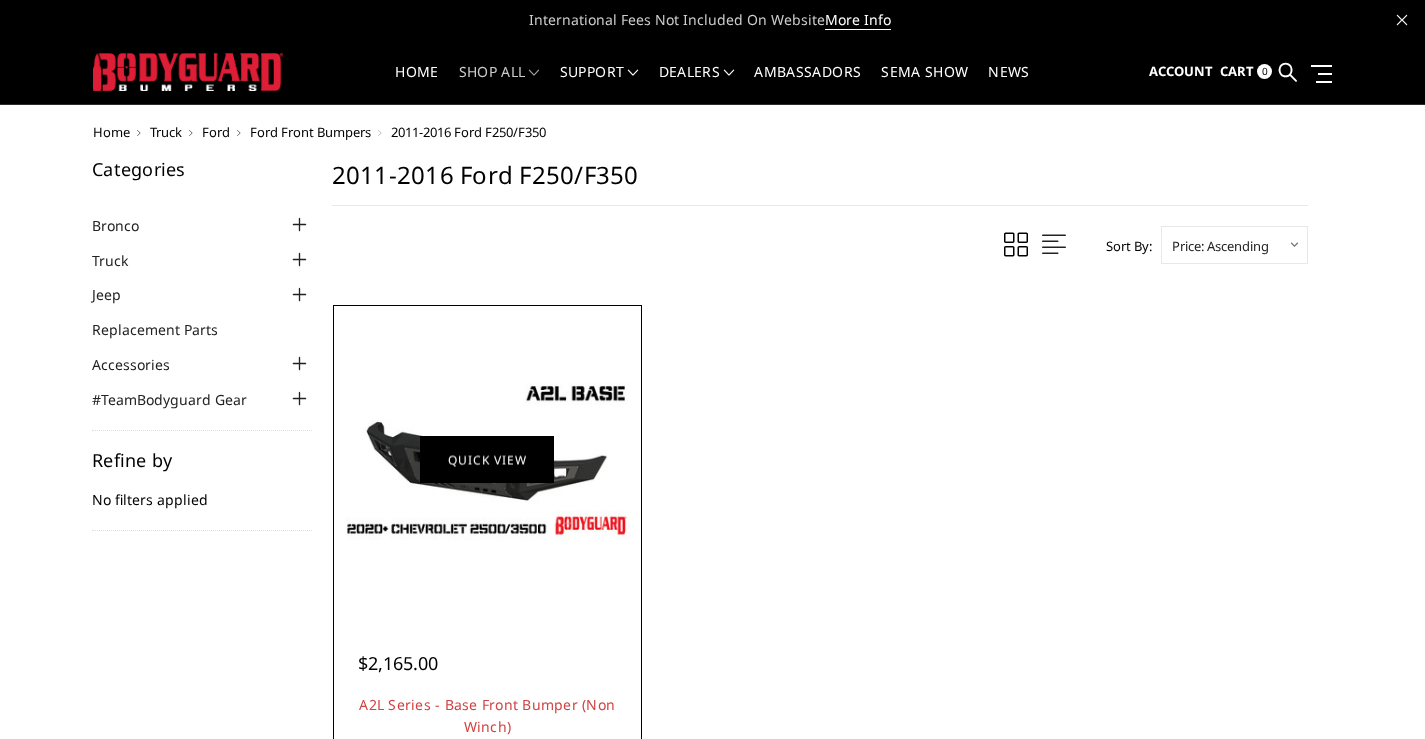 click on "Quick view" at bounding box center [487, 459] 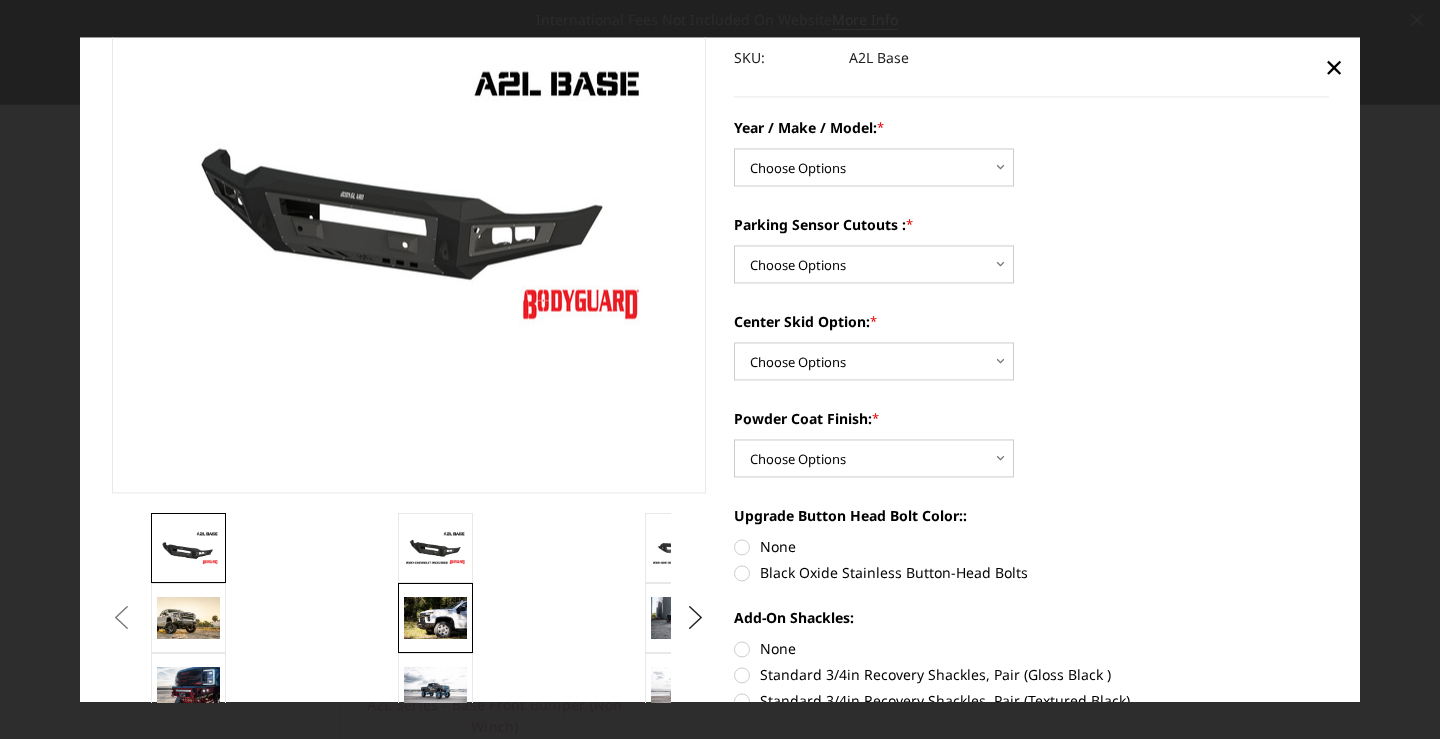 click at bounding box center [435, 618] 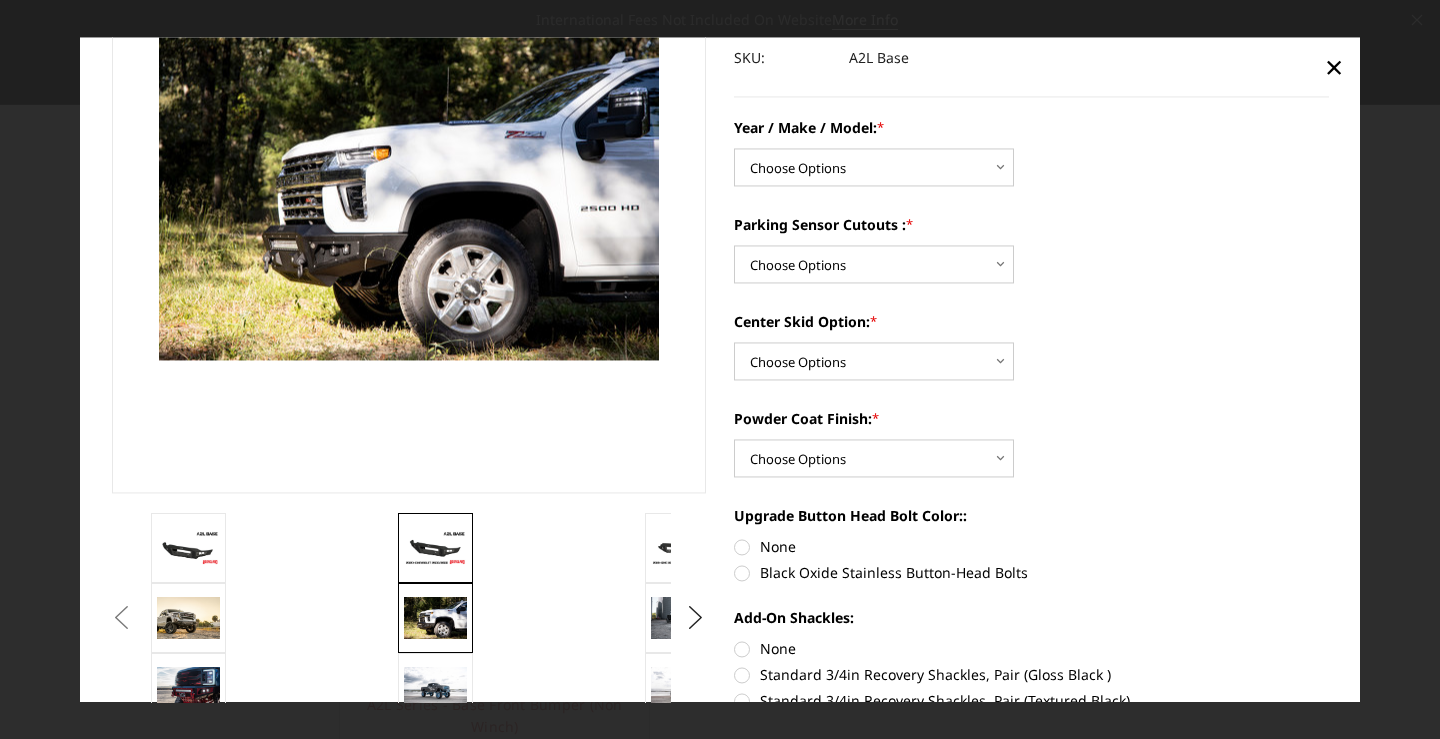 scroll, scrollTop: 149, scrollLeft: 0, axis: vertical 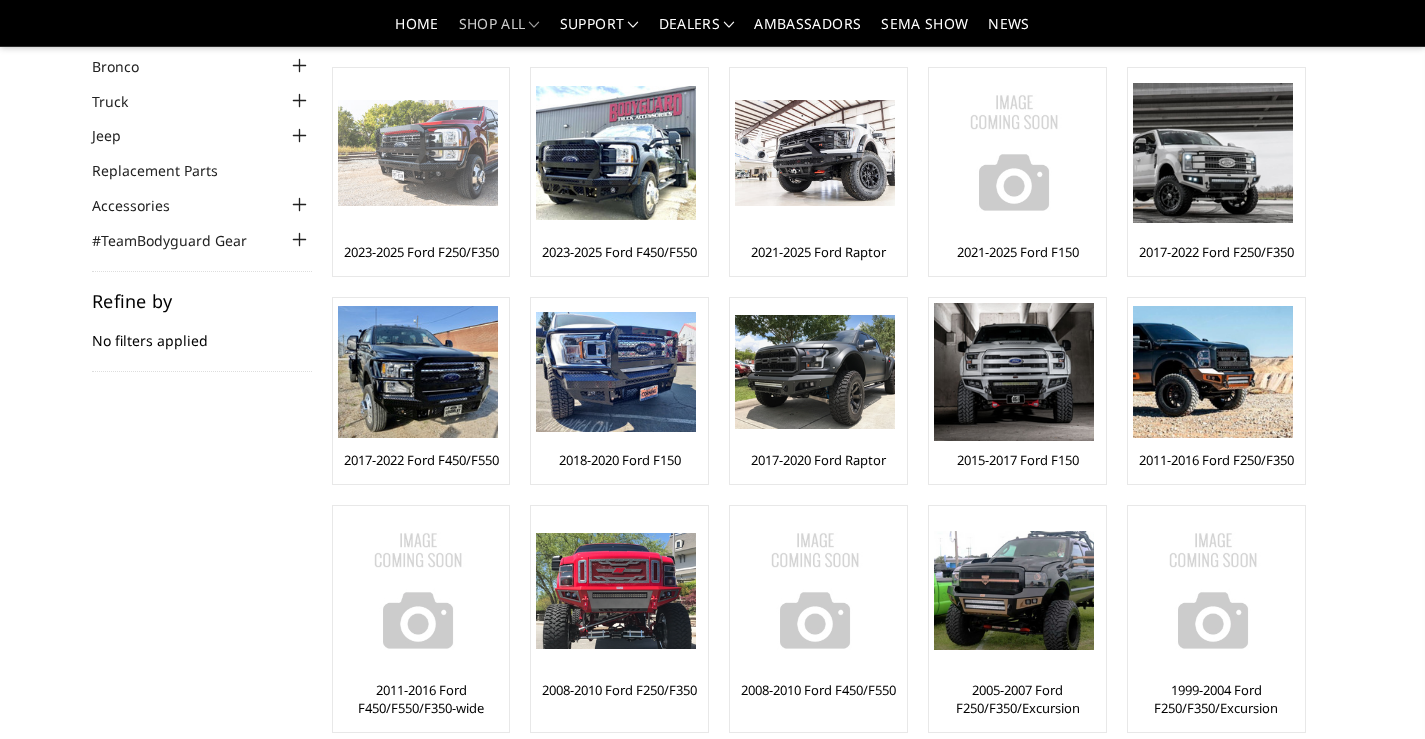 click at bounding box center [418, 153] 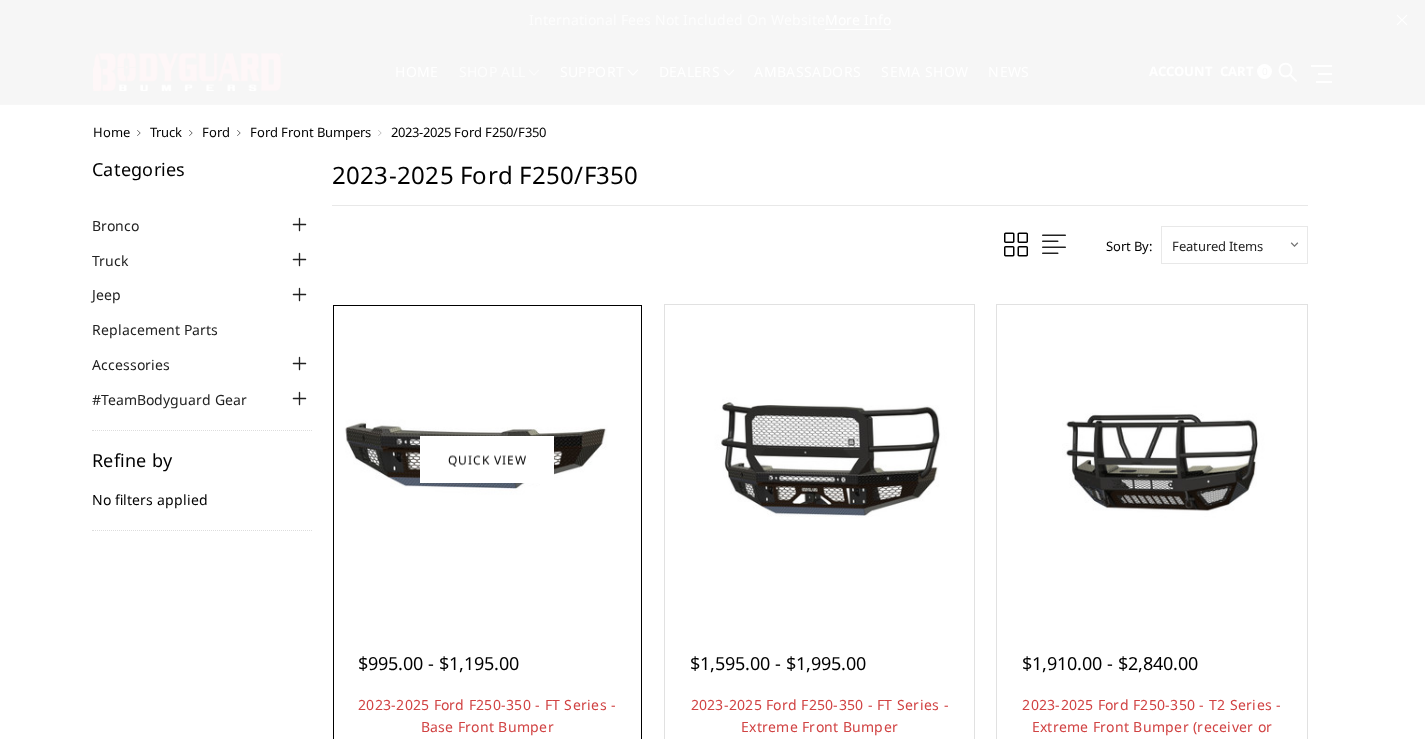 scroll, scrollTop: 0, scrollLeft: 0, axis: both 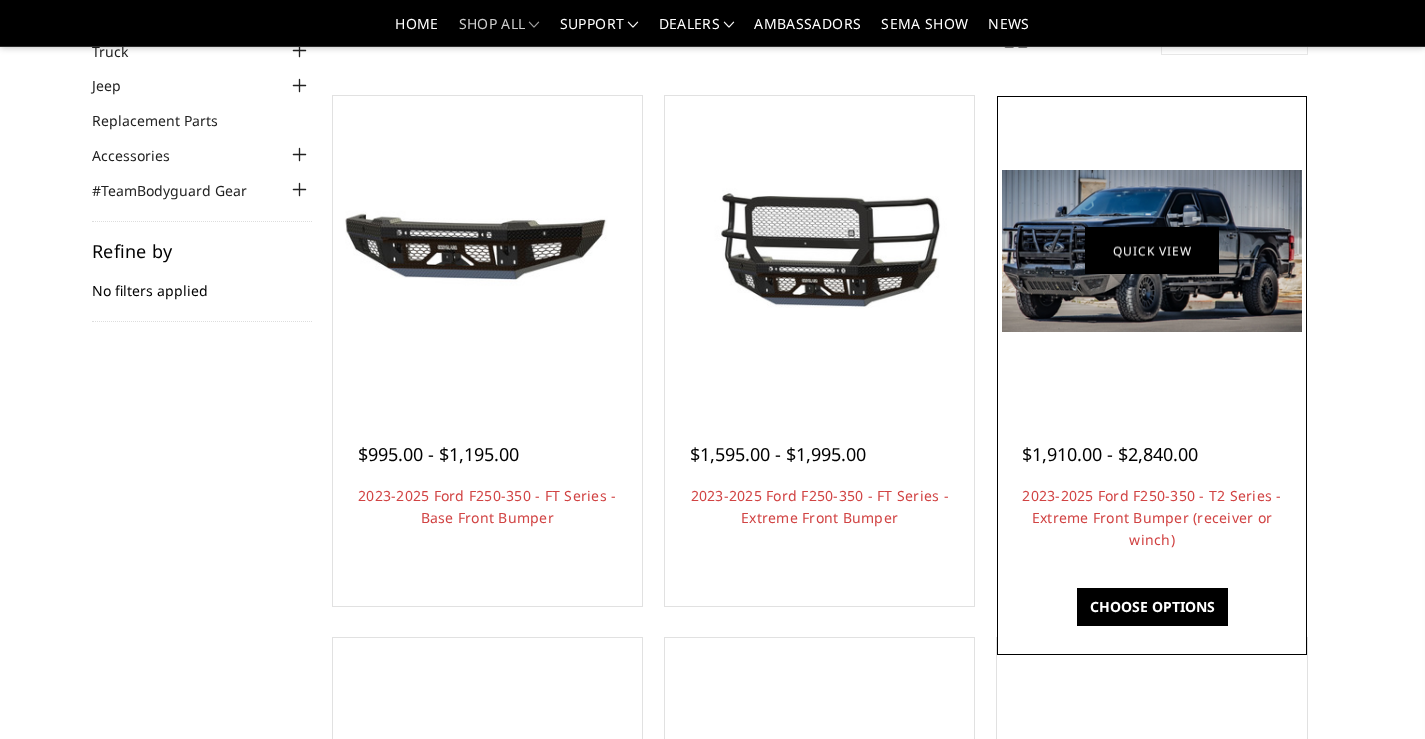 click on "Quick view" at bounding box center [1152, 250] 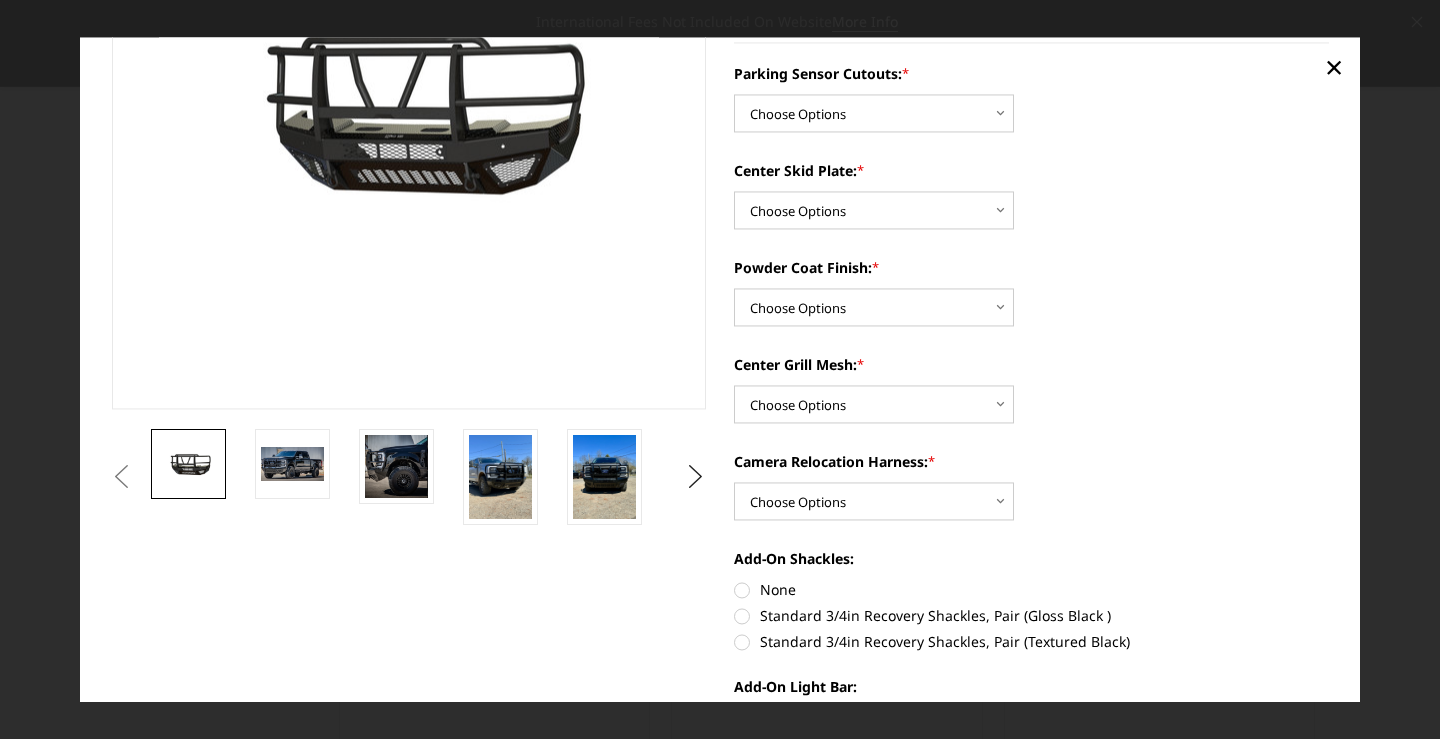 scroll, scrollTop: 300, scrollLeft: 0, axis: vertical 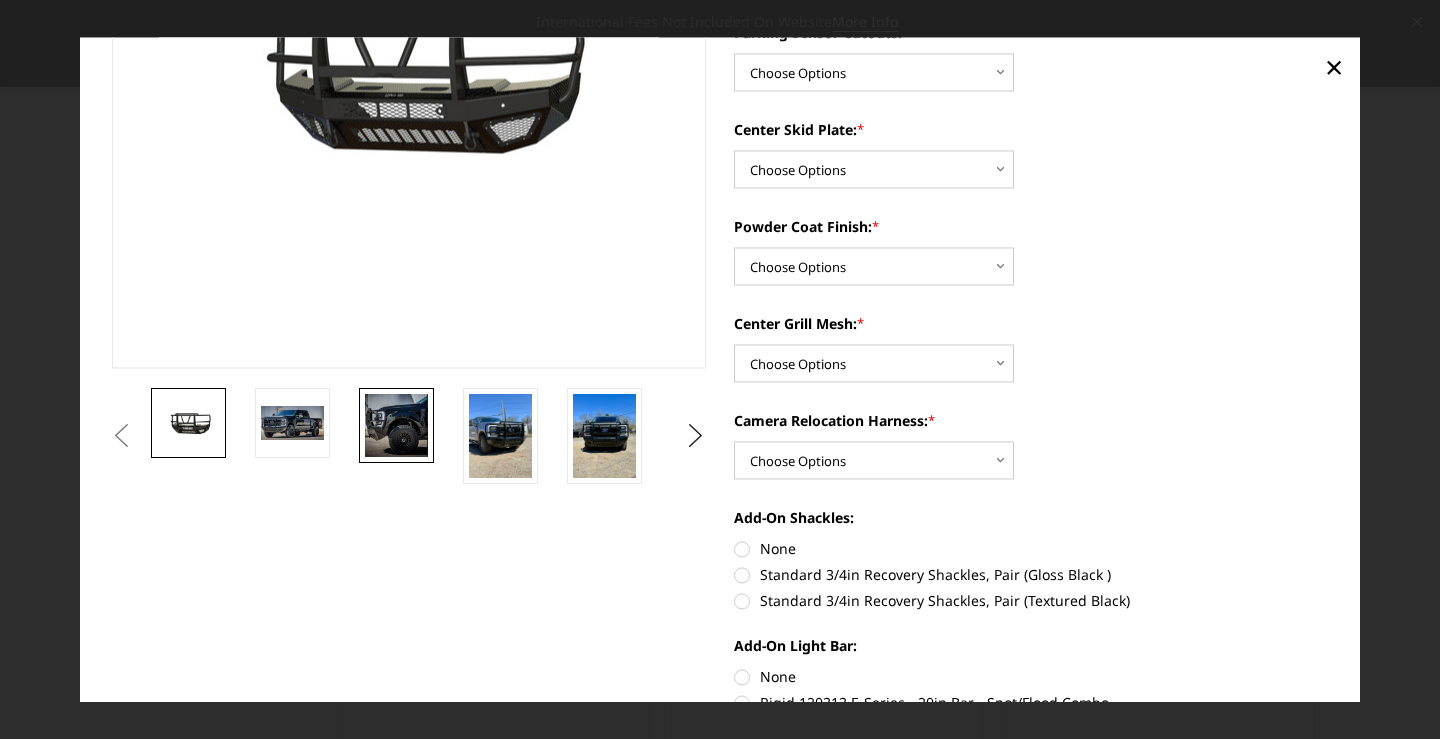 click at bounding box center (396, 425) 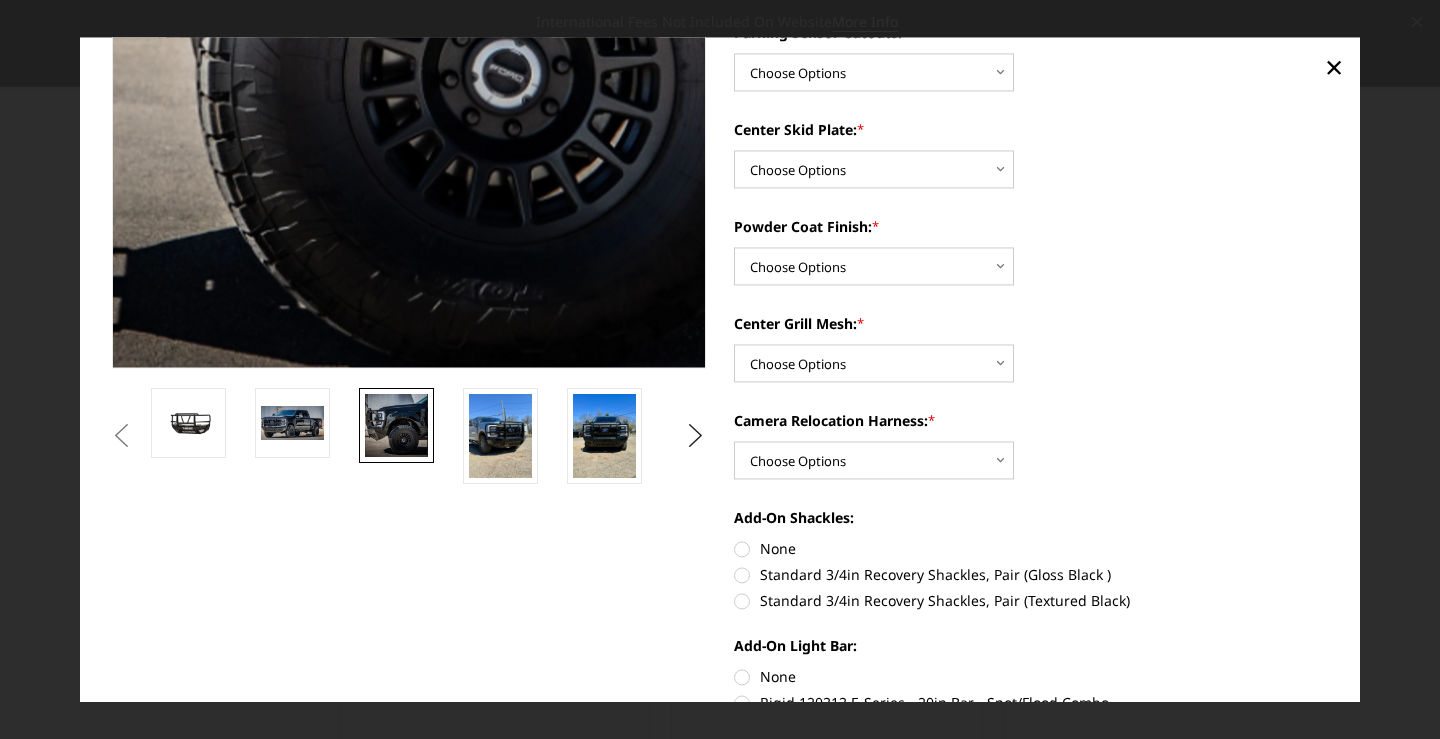 scroll, scrollTop: 190, scrollLeft: 0, axis: vertical 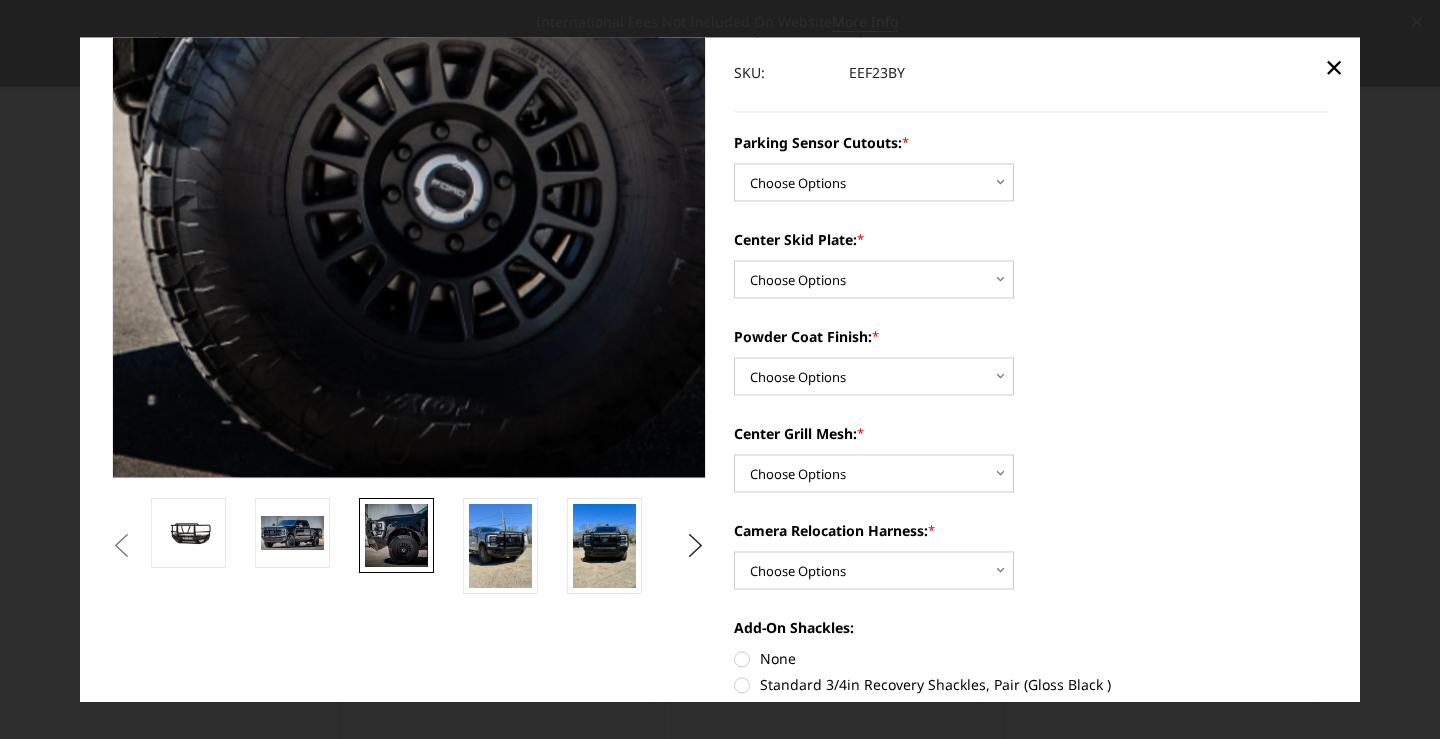 click at bounding box center [302, -108] 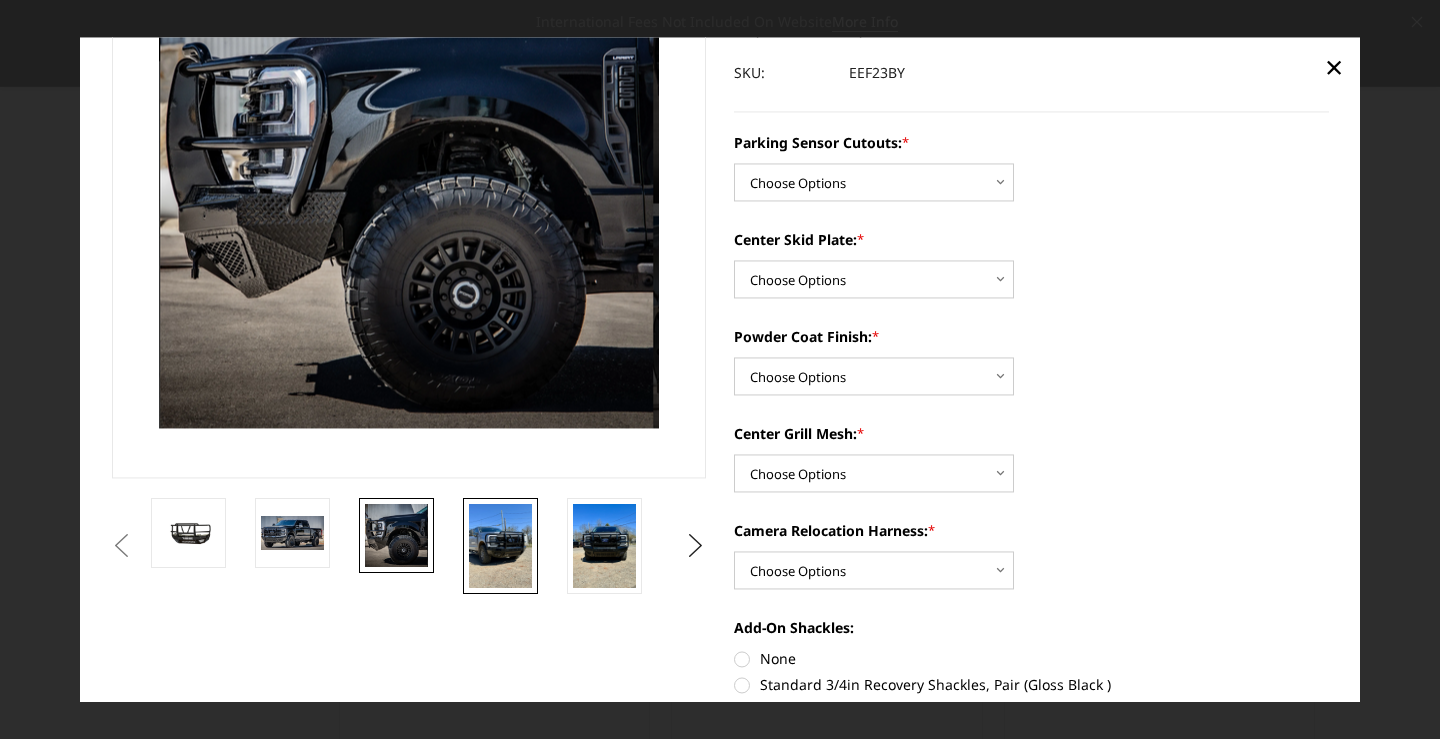 click at bounding box center (500, 546) 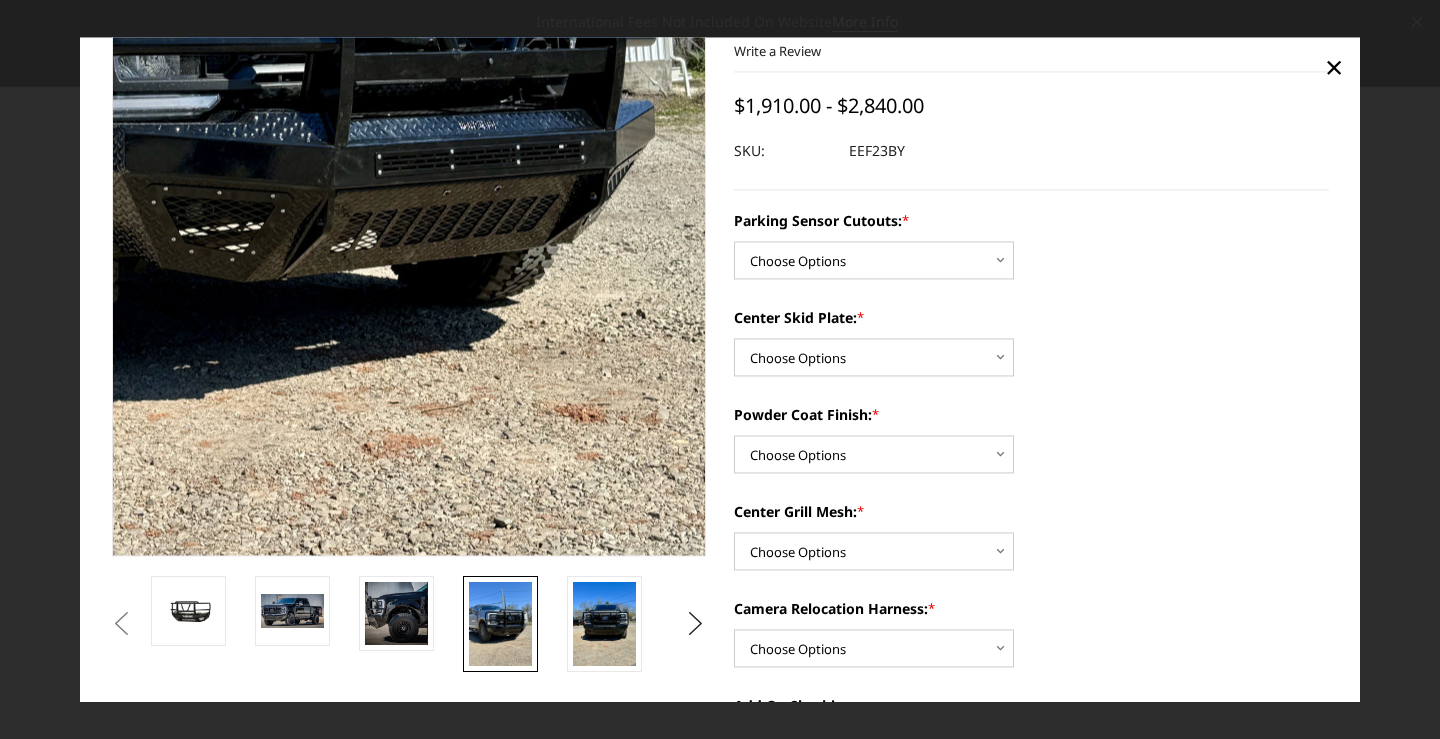 scroll, scrollTop: 150, scrollLeft: 0, axis: vertical 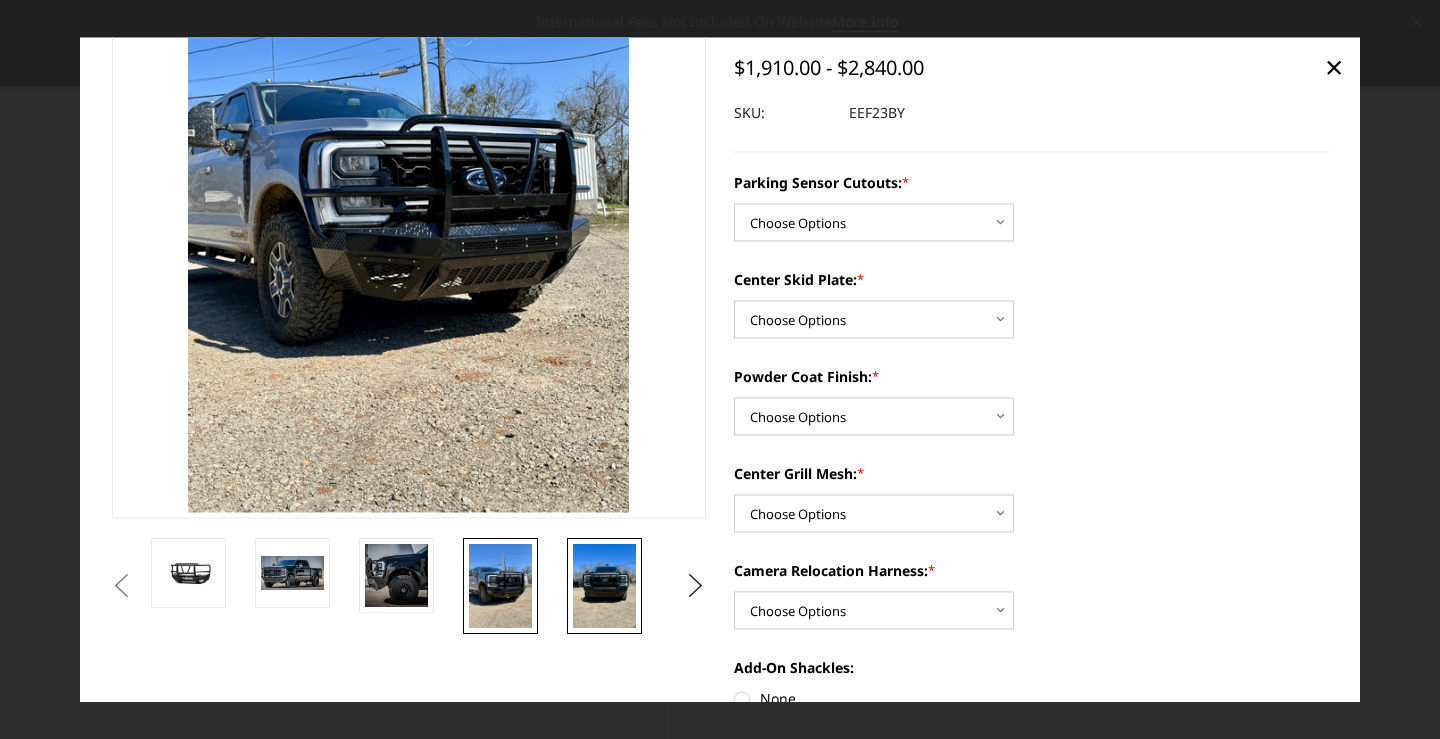 click at bounding box center (604, 586) 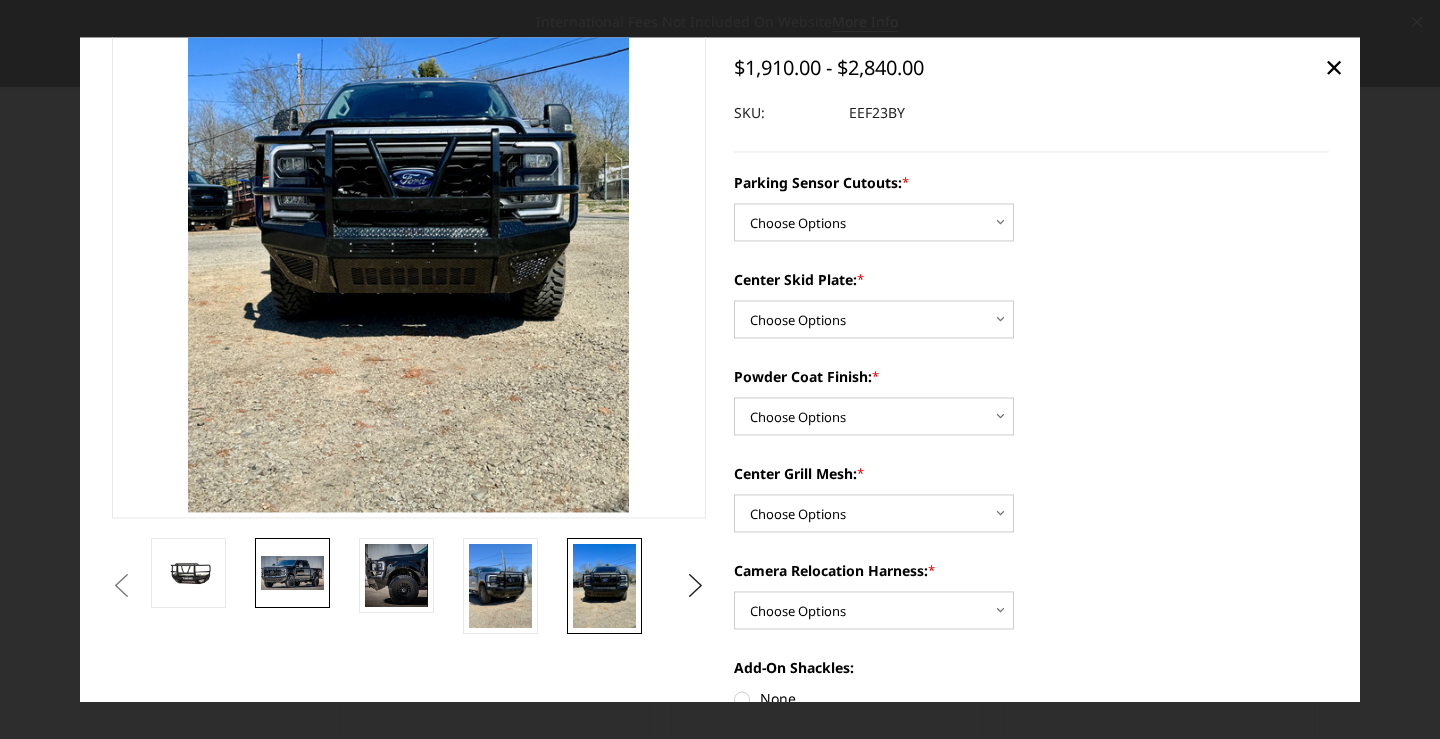 click at bounding box center [292, 573] 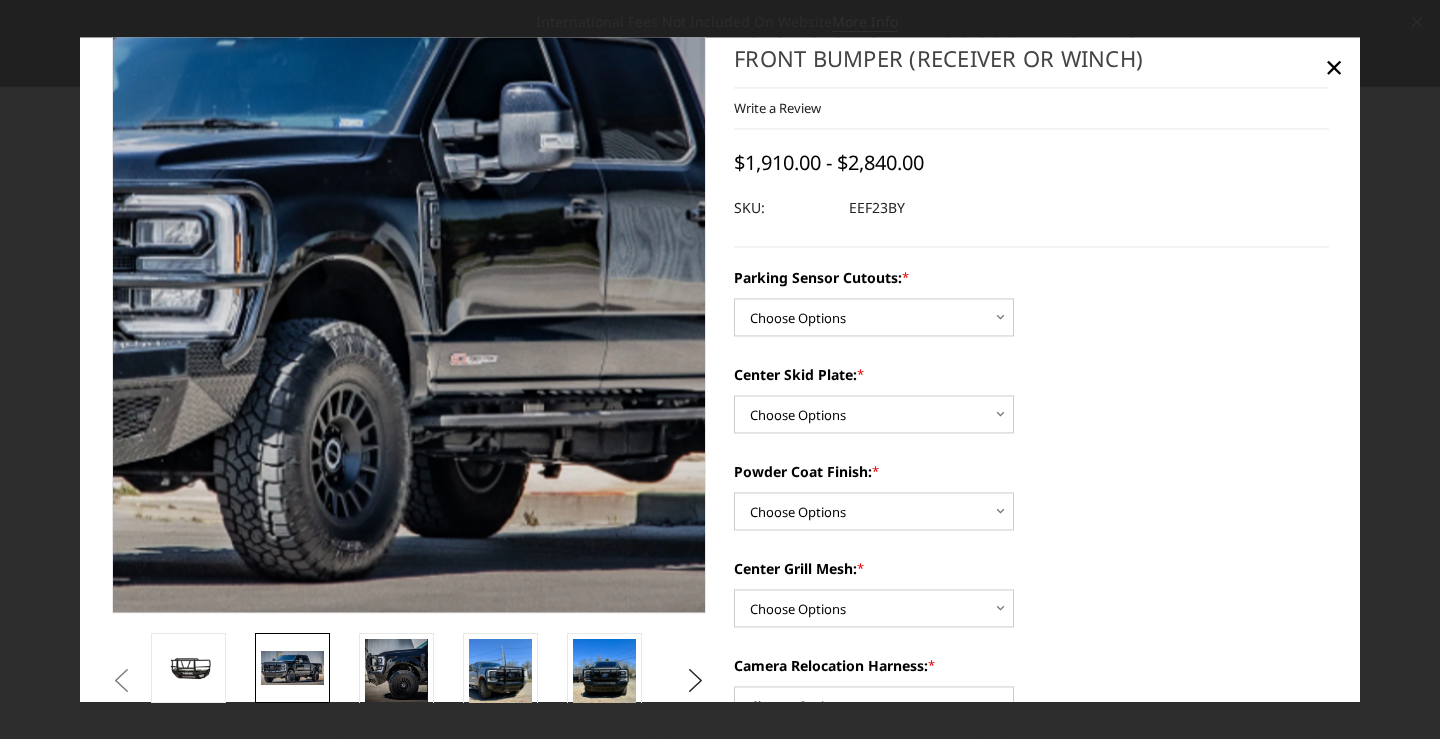 scroll, scrollTop: 8, scrollLeft: 0, axis: vertical 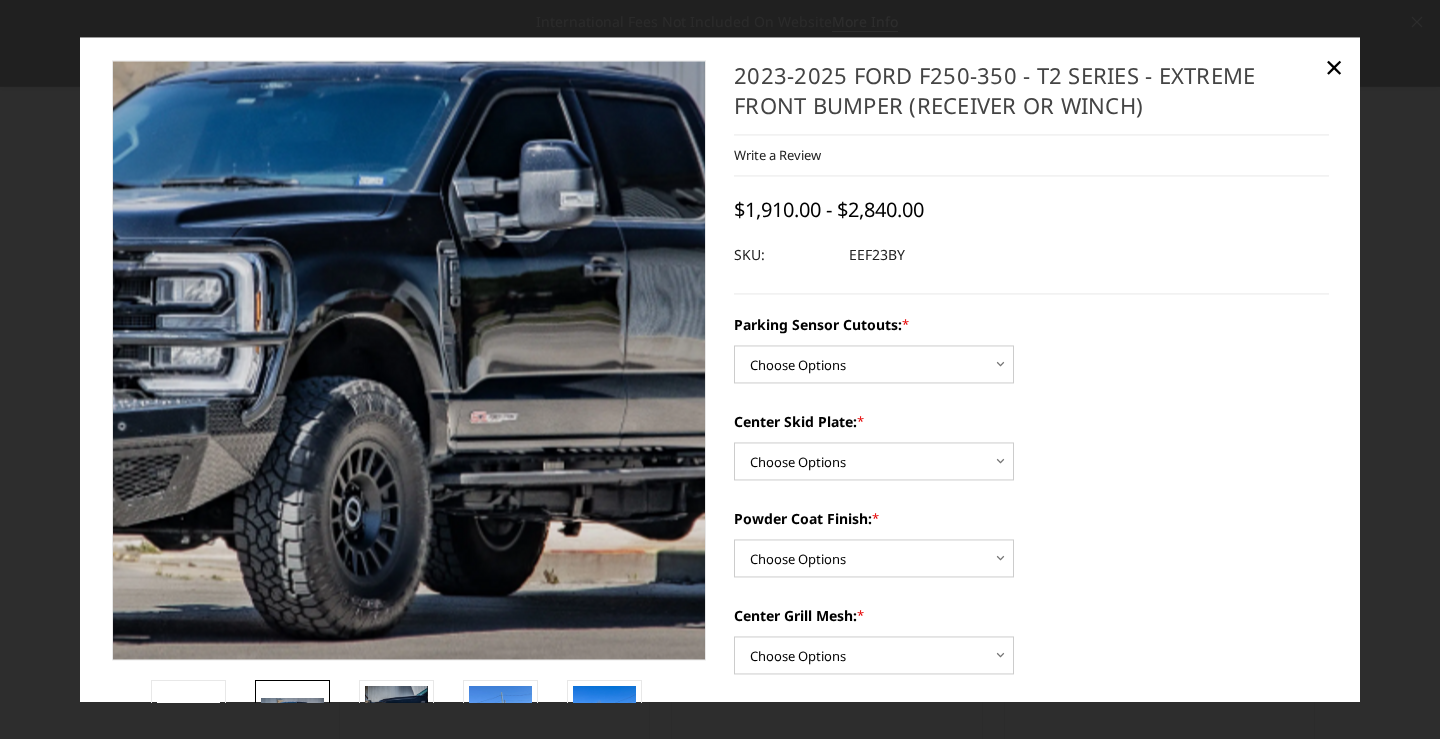 click at bounding box center [387, 336] 